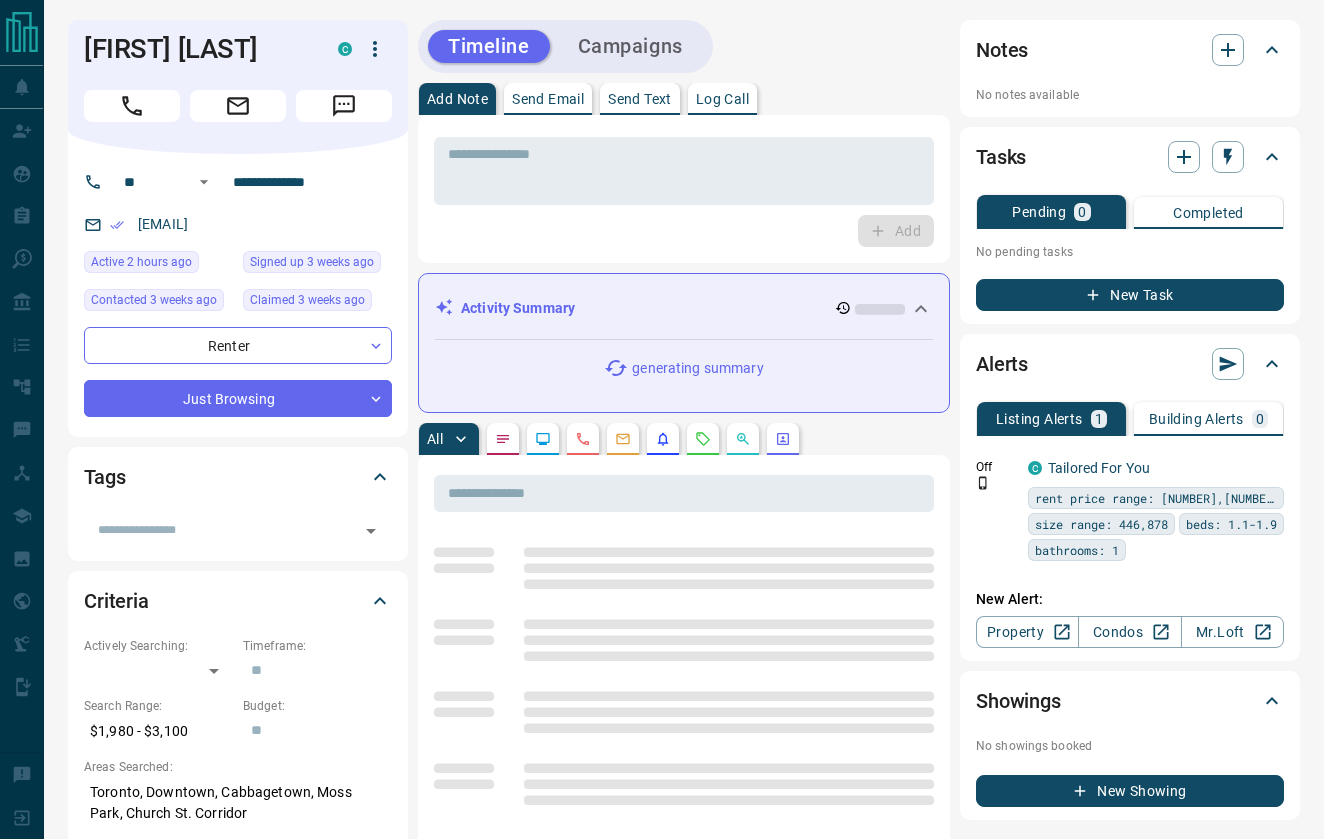 scroll, scrollTop: 0, scrollLeft: 0, axis: both 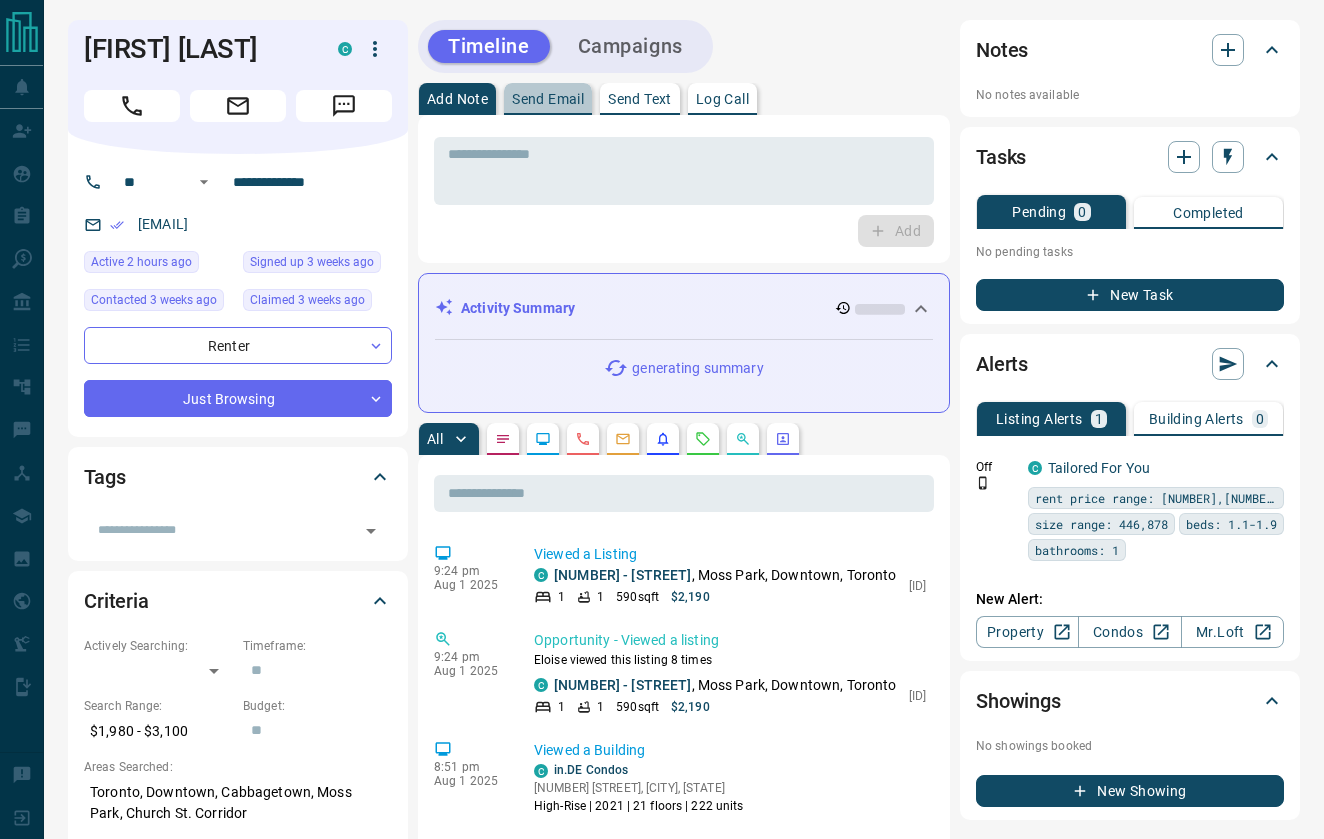 click on "Send Email" at bounding box center (548, 99) 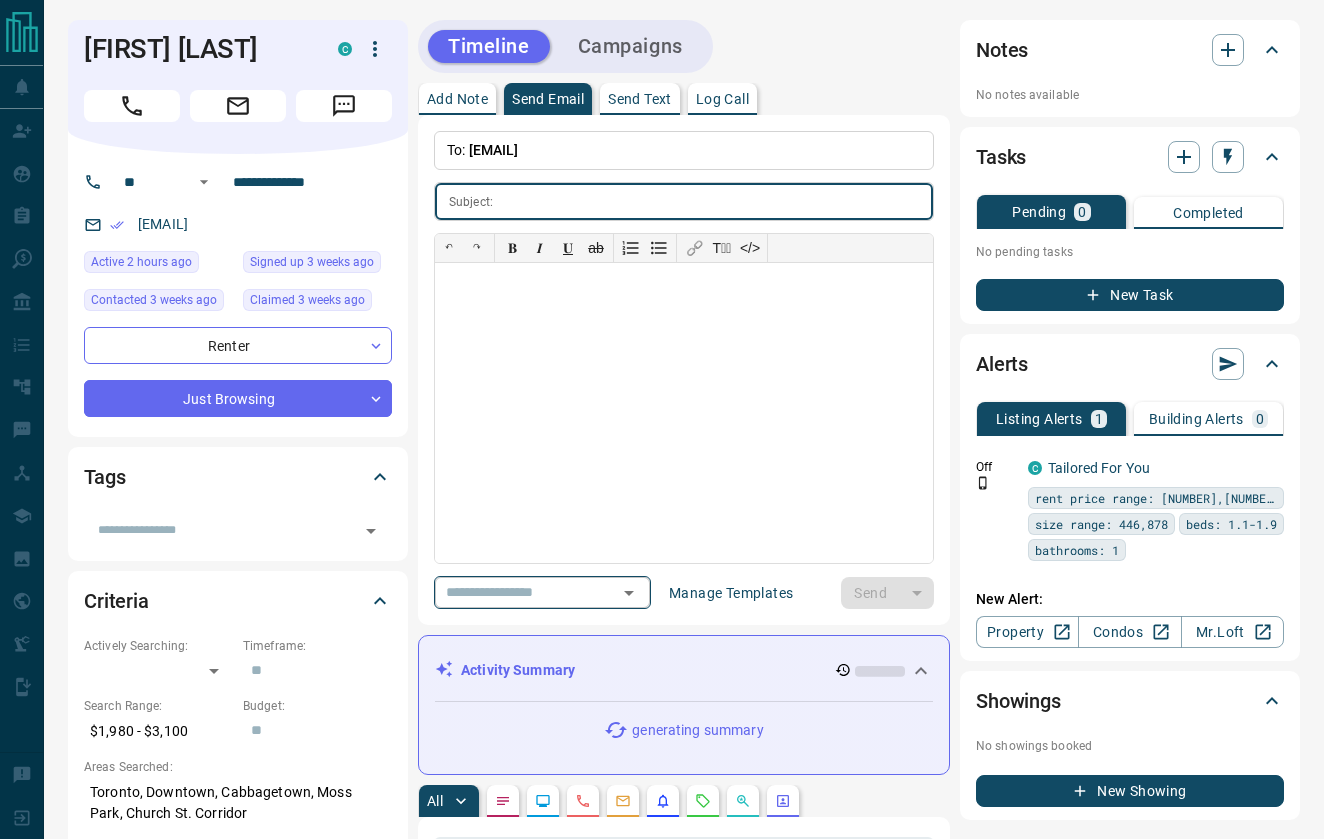 click 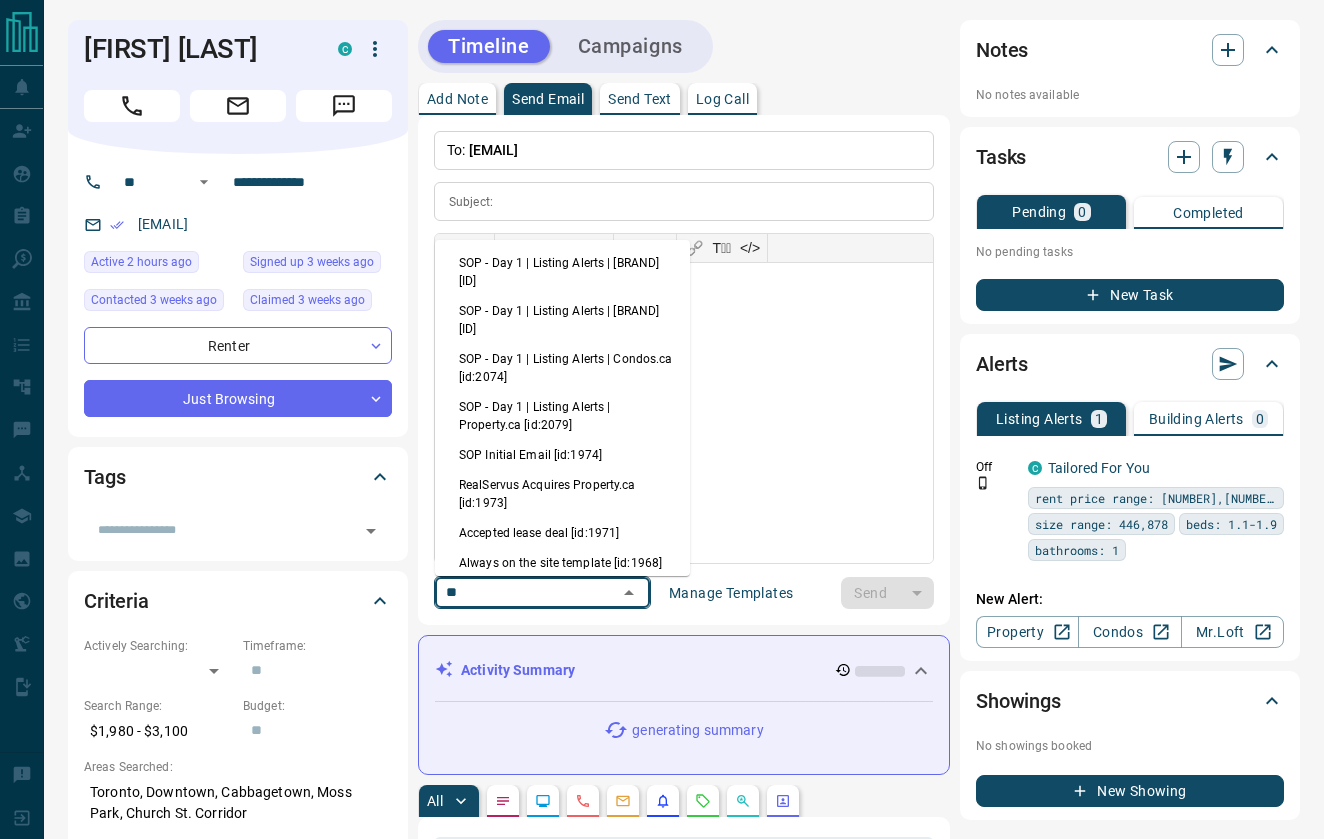 click on "Accepted lease deal [id:1971]" at bounding box center [562, 533] 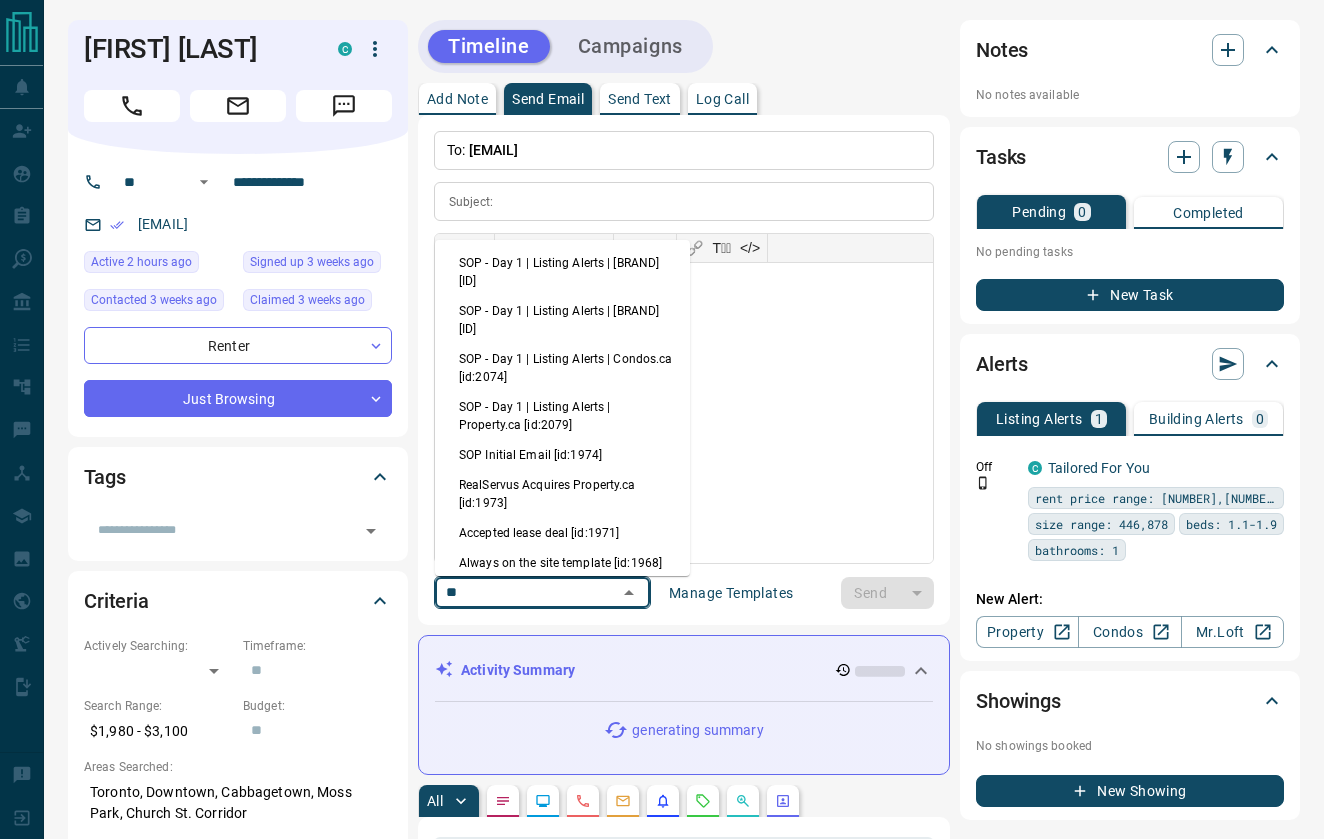 type on "**********" 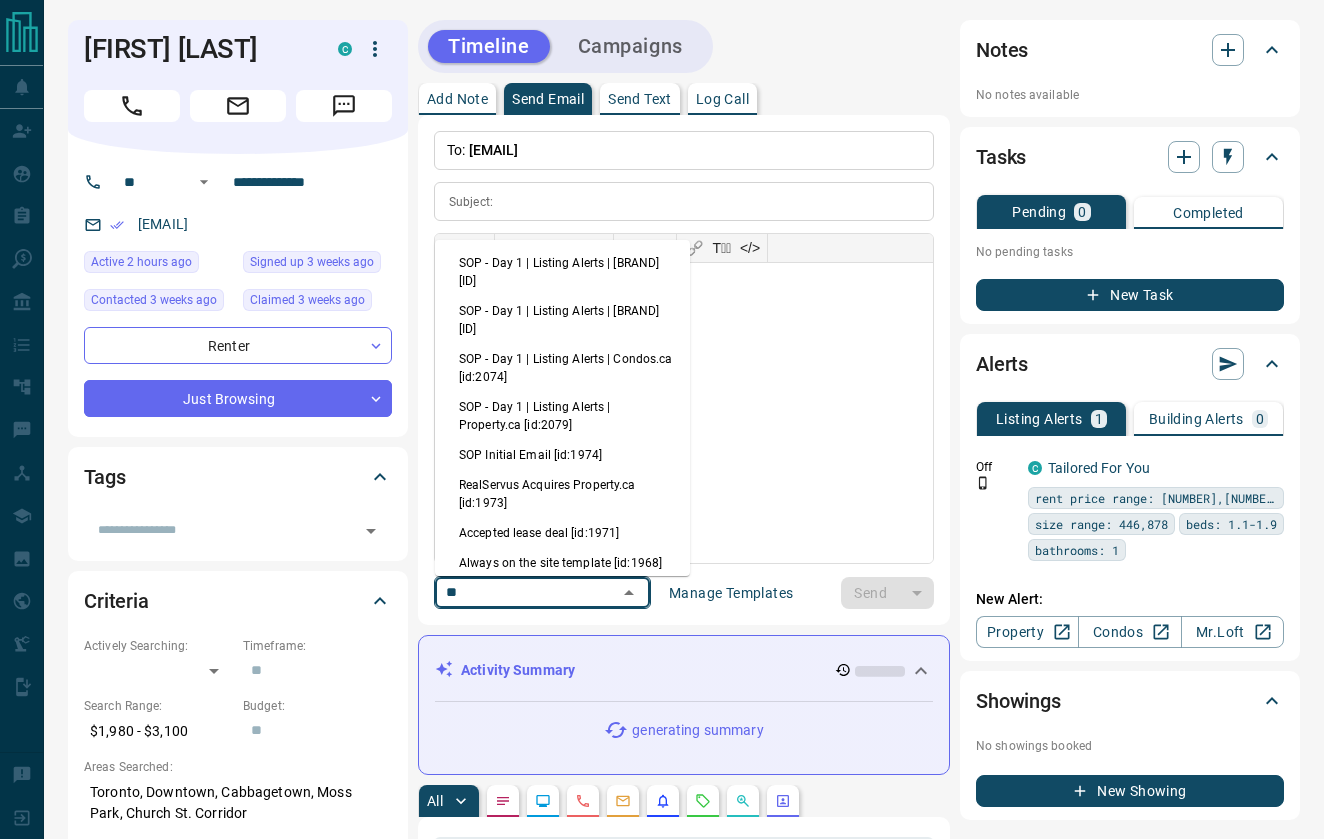 type on "**********" 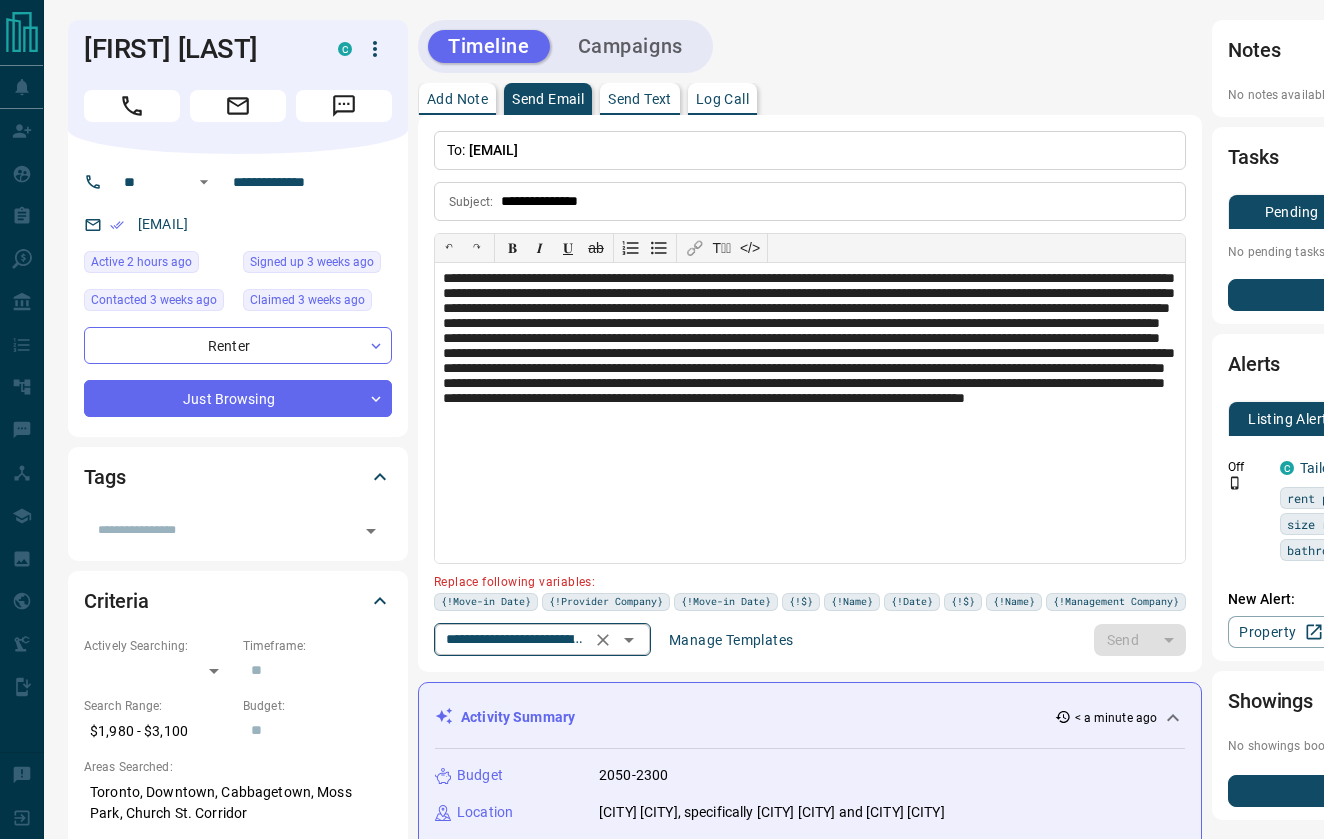 click 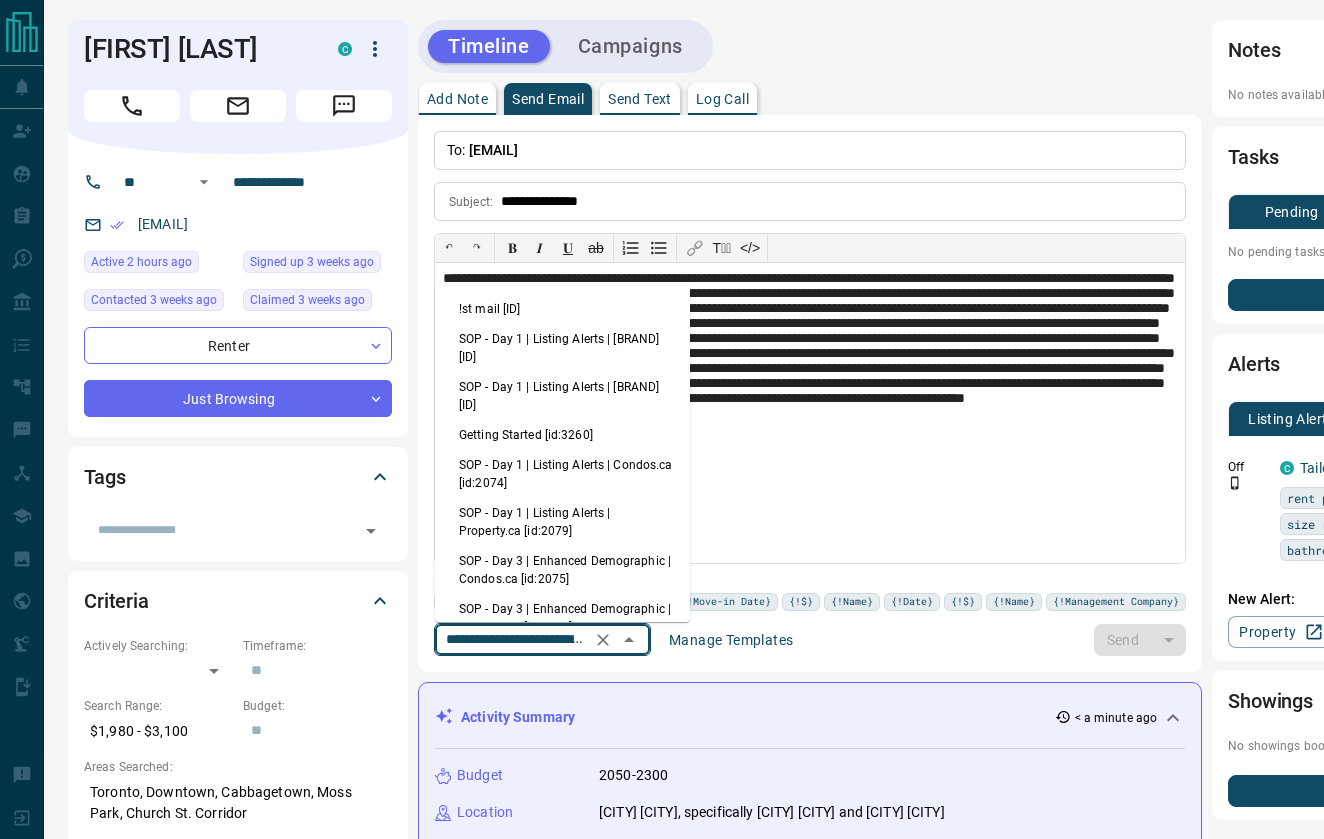 scroll, scrollTop: 446, scrollLeft: 0, axis: vertical 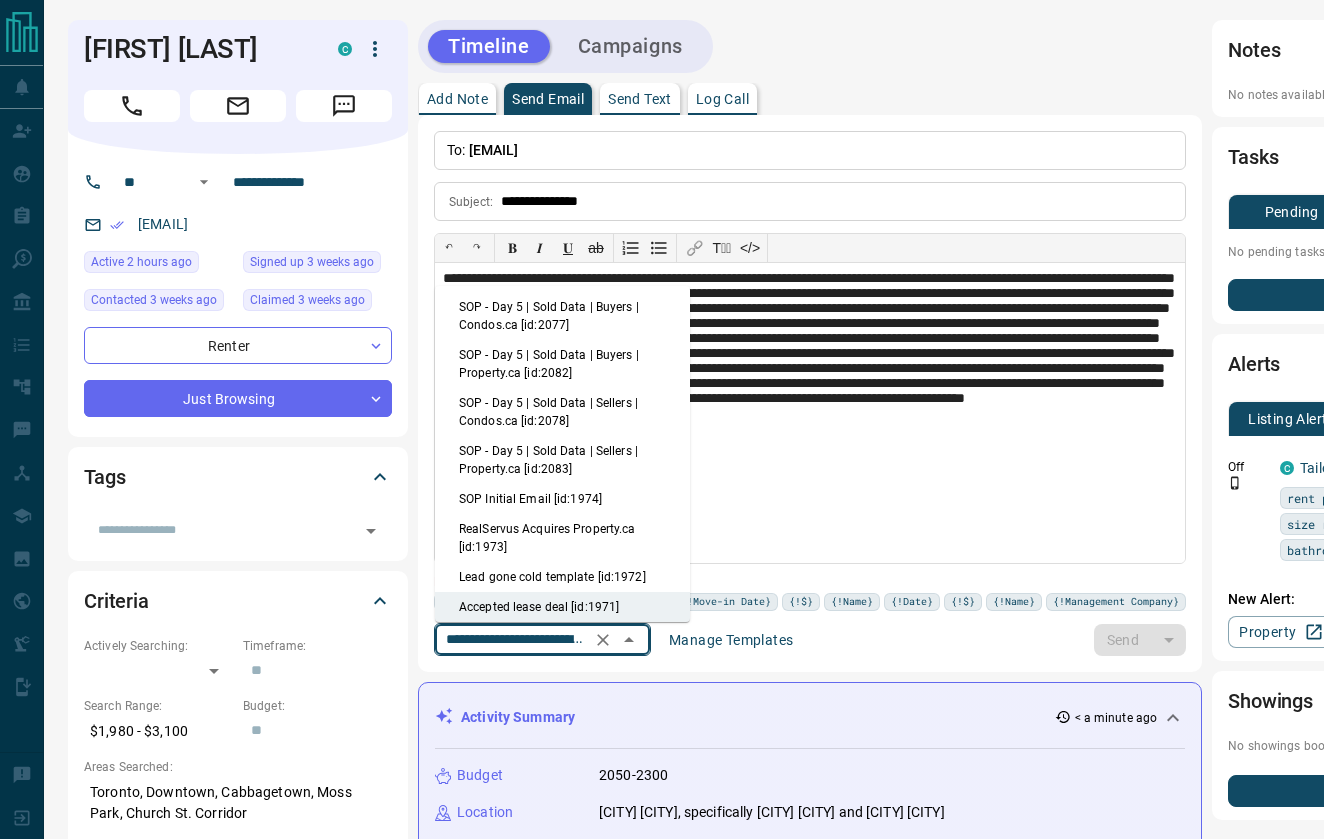 type 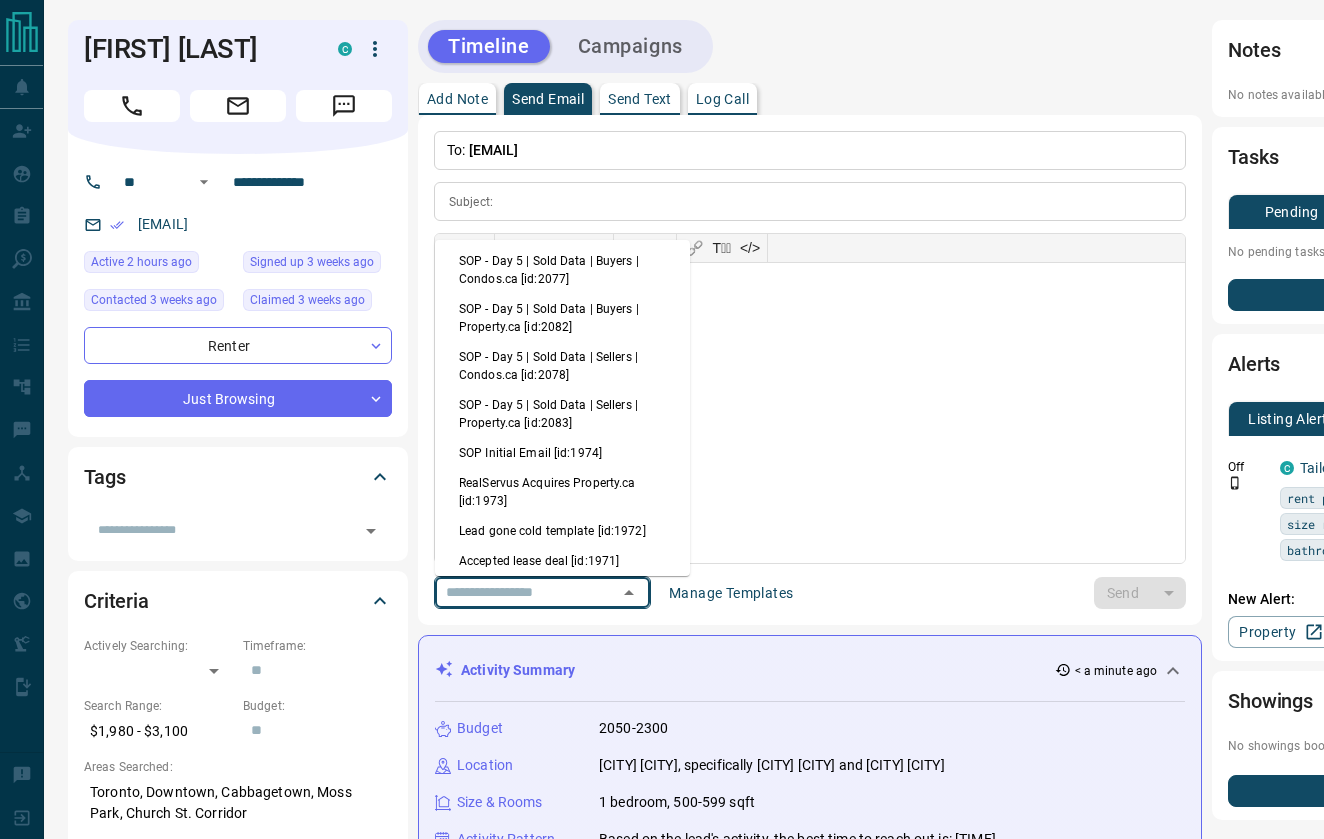 scroll, scrollTop: 0, scrollLeft: 0, axis: both 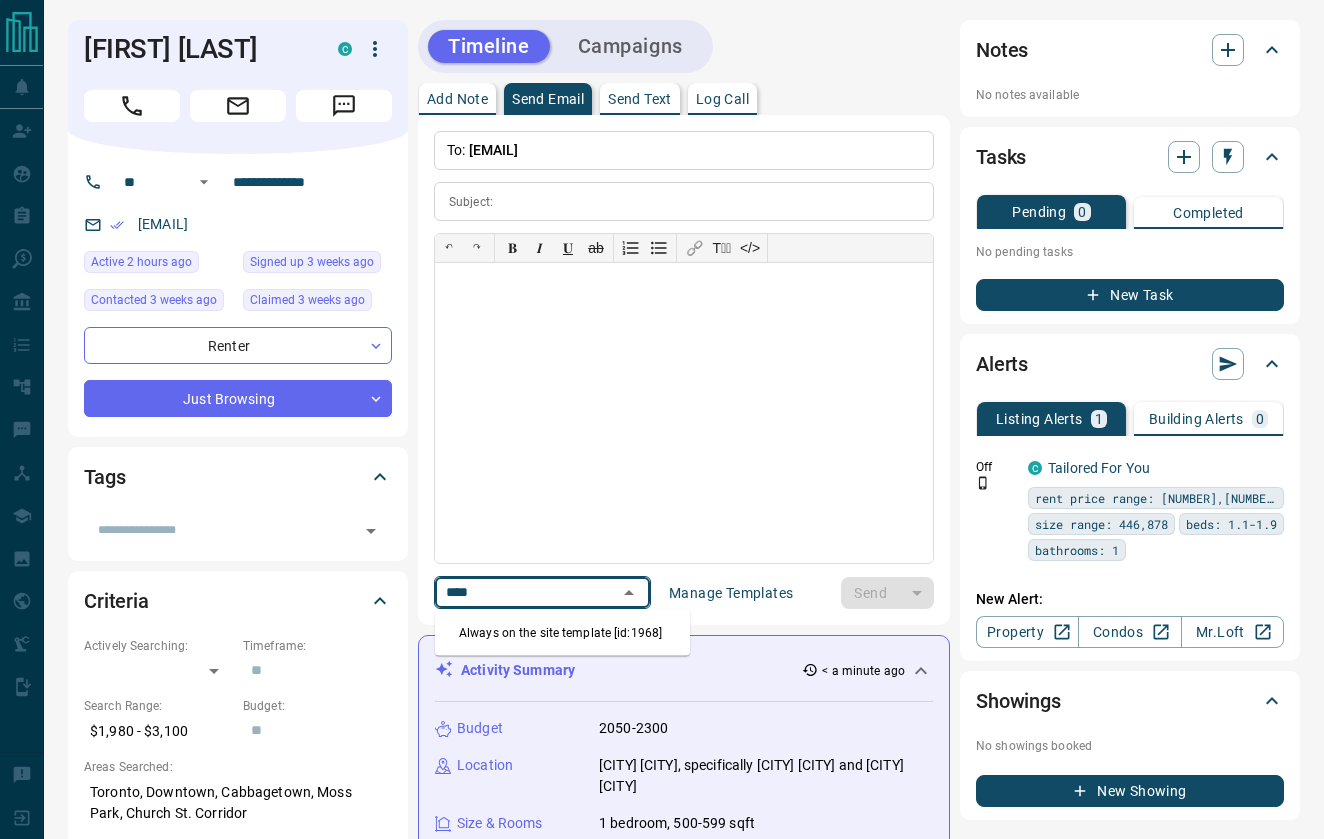 click on "Always on the site template [id:1968]" at bounding box center [562, 633] 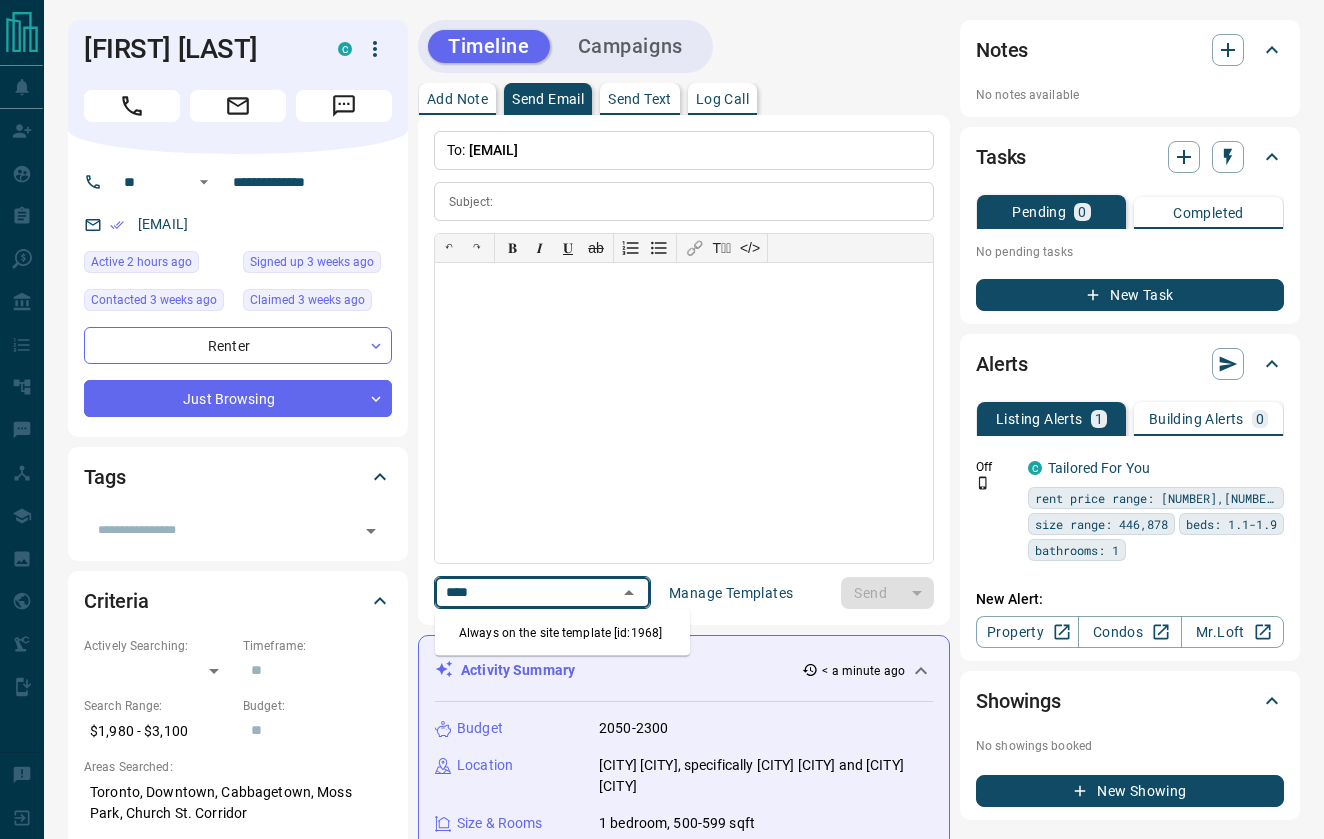 type on "**********" 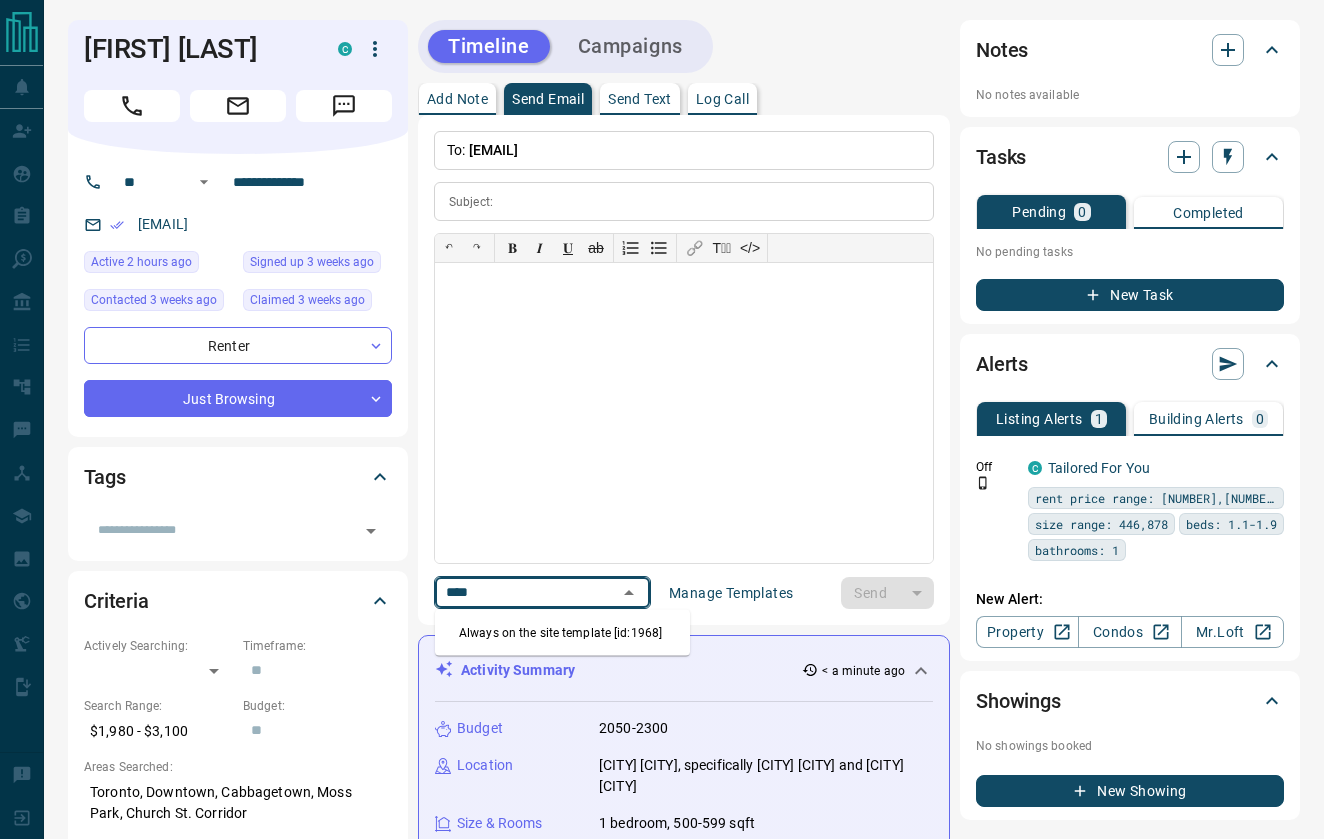 type on "**********" 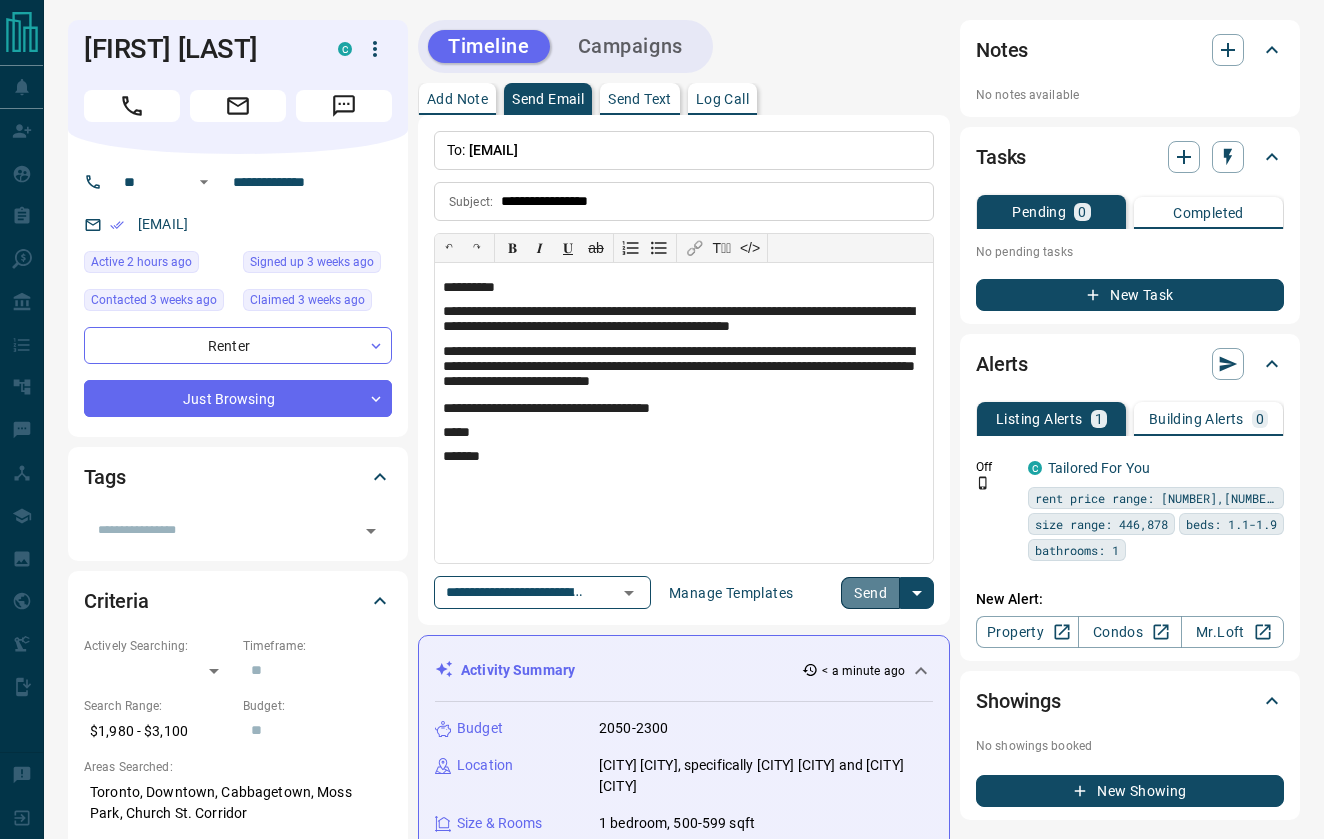 click on "Send" at bounding box center (870, 593) 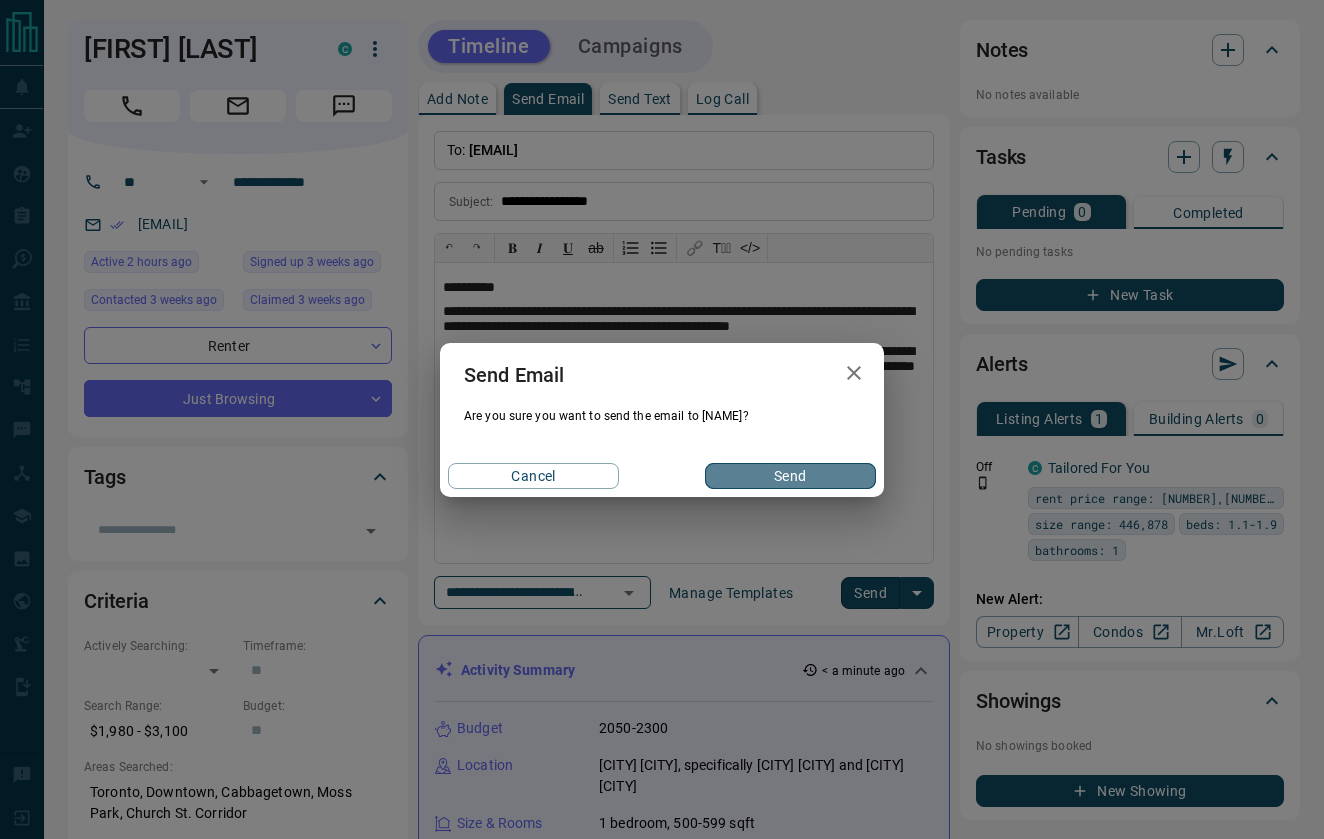 click on "Send" at bounding box center (790, 476) 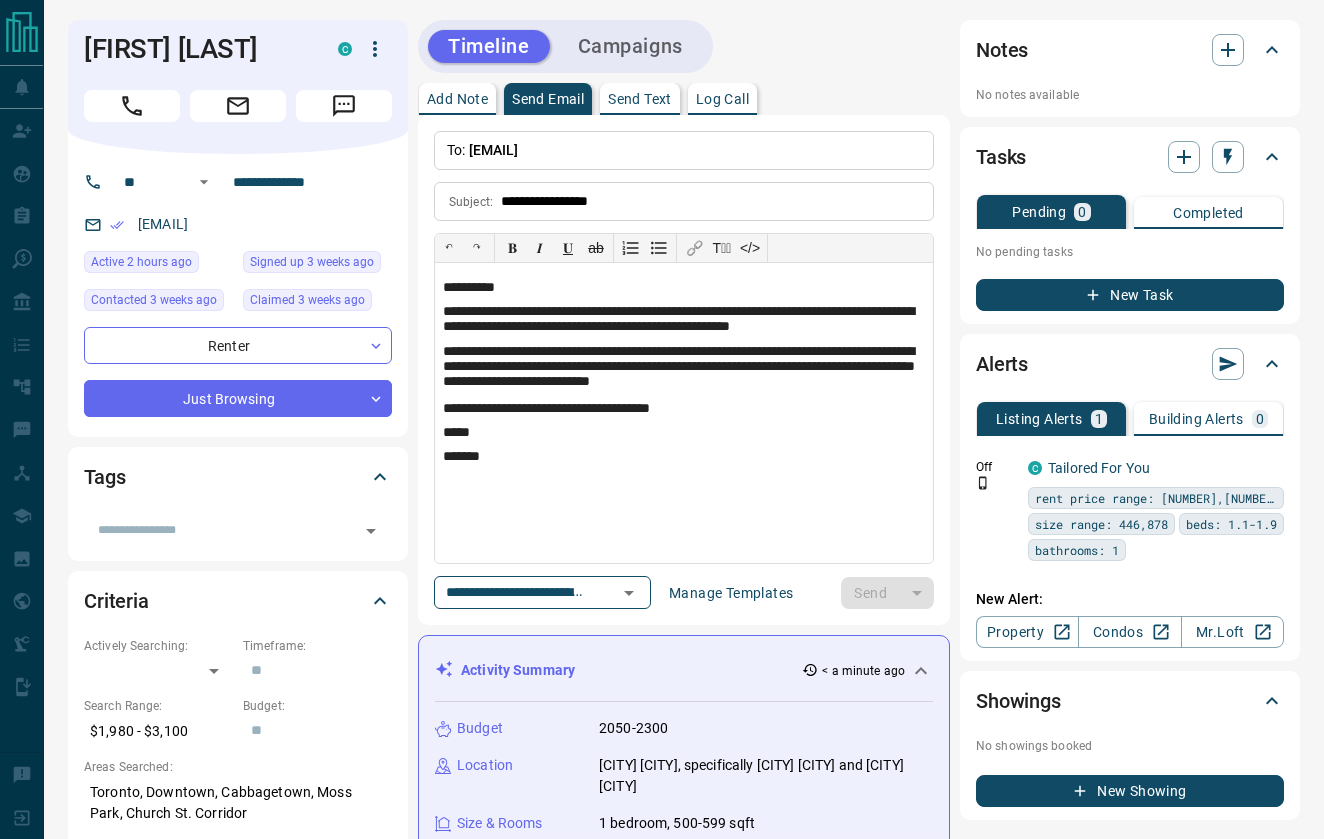 type 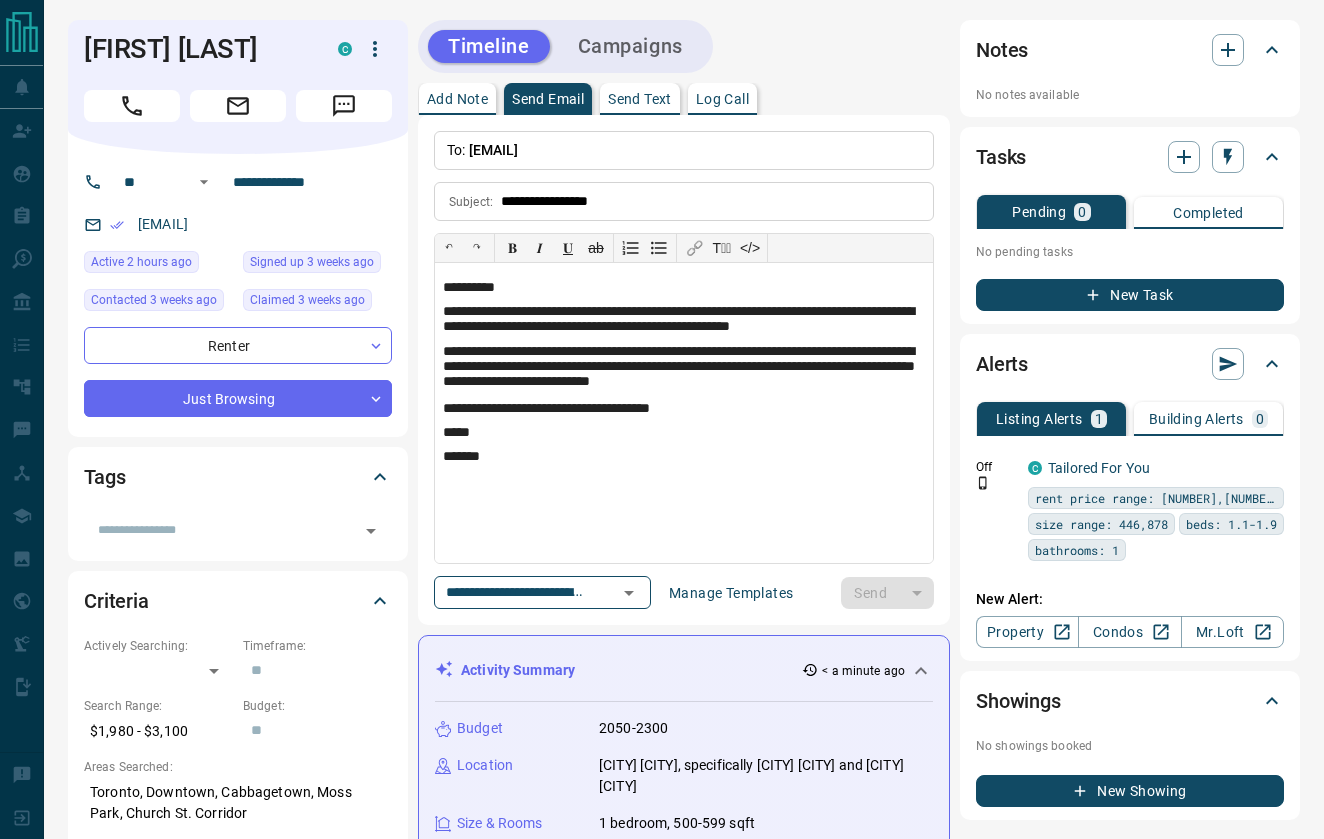 type 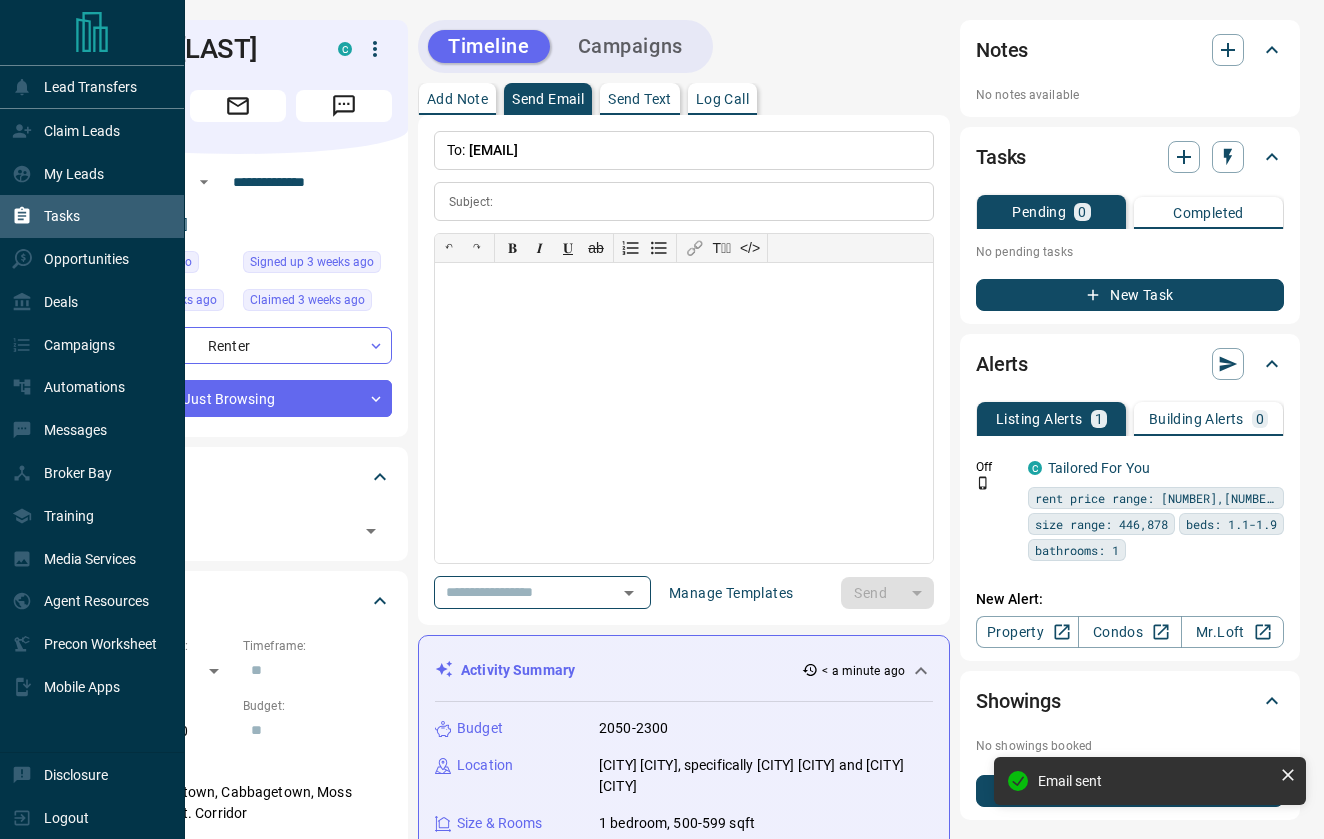 click on "Tasks" at bounding box center [46, 216] 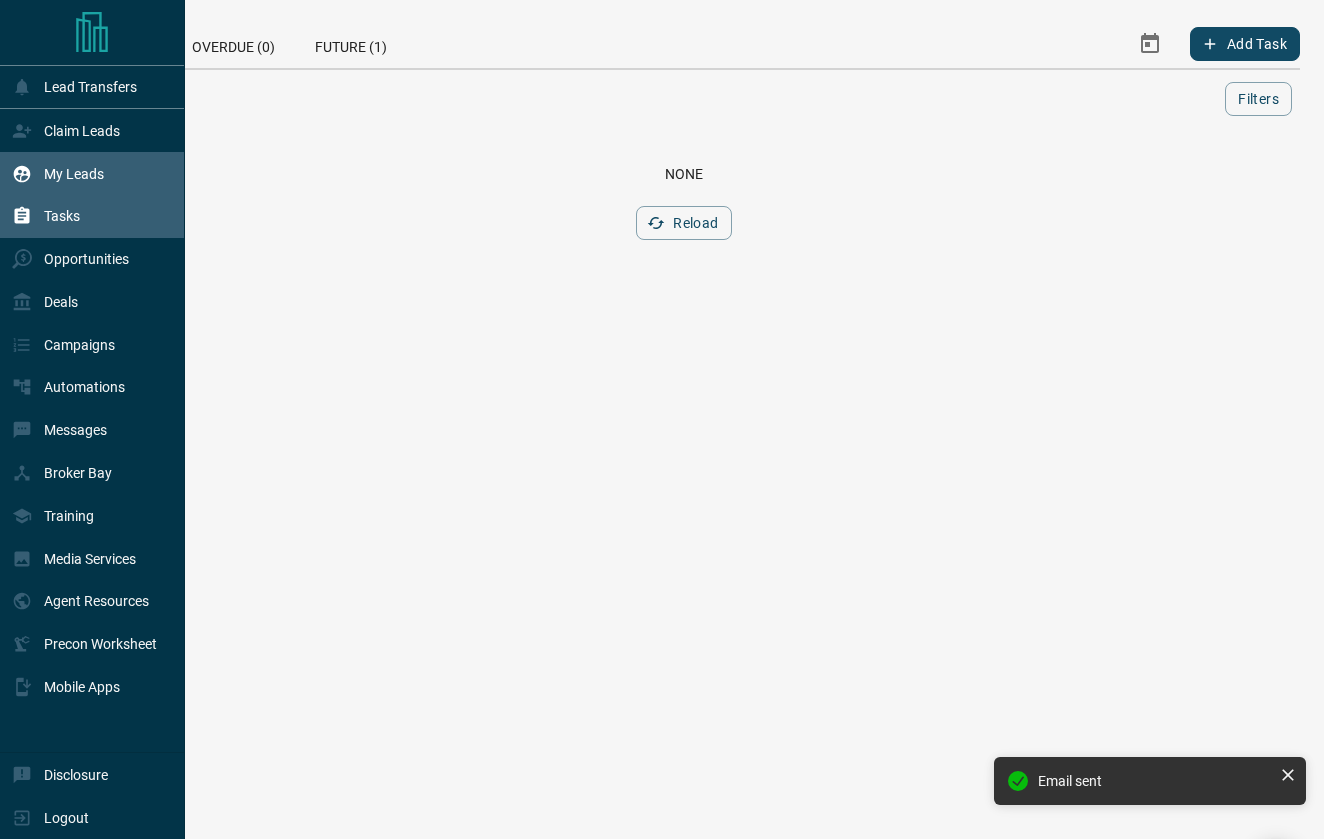 click on "My Leads" at bounding box center (74, 174) 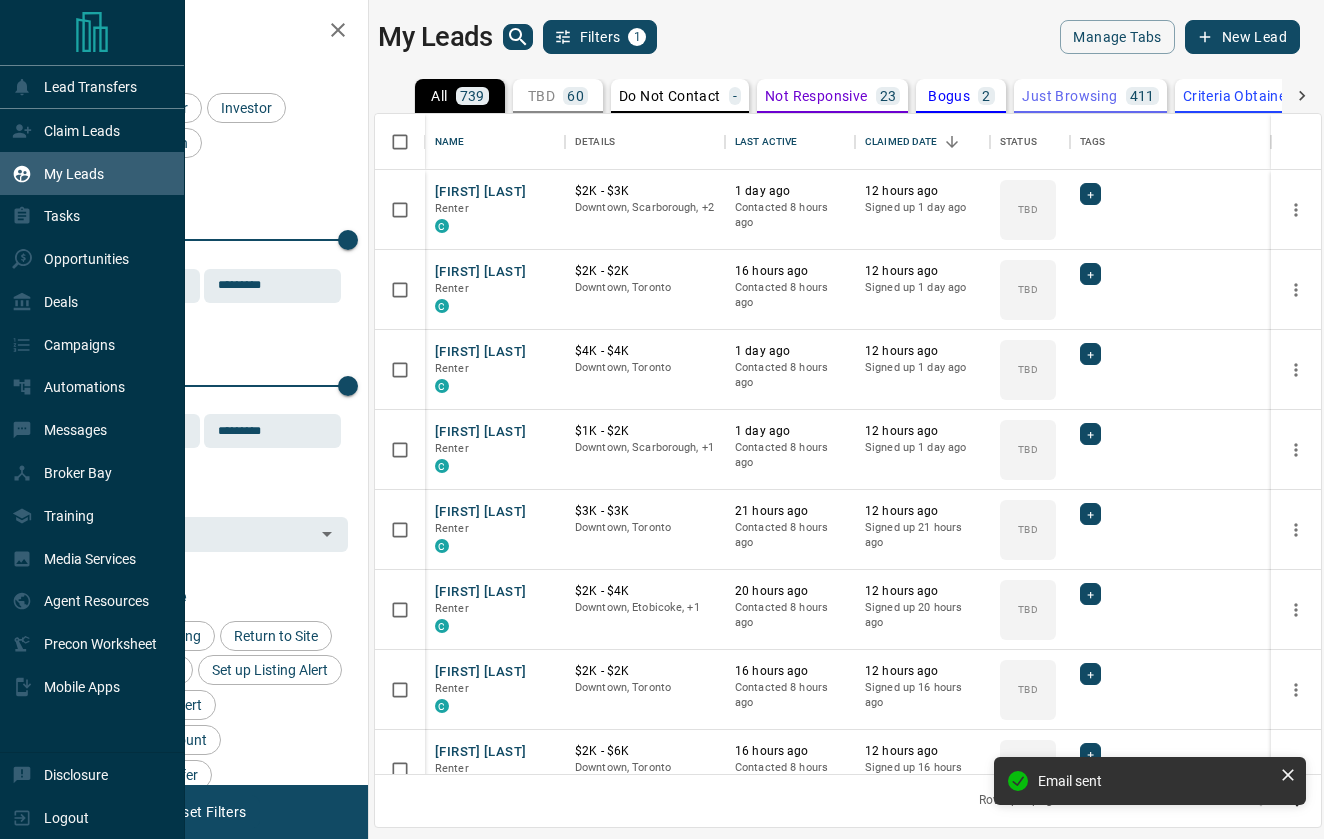 scroll, scrollTop: 1, scrollLeft: 1, axis: both 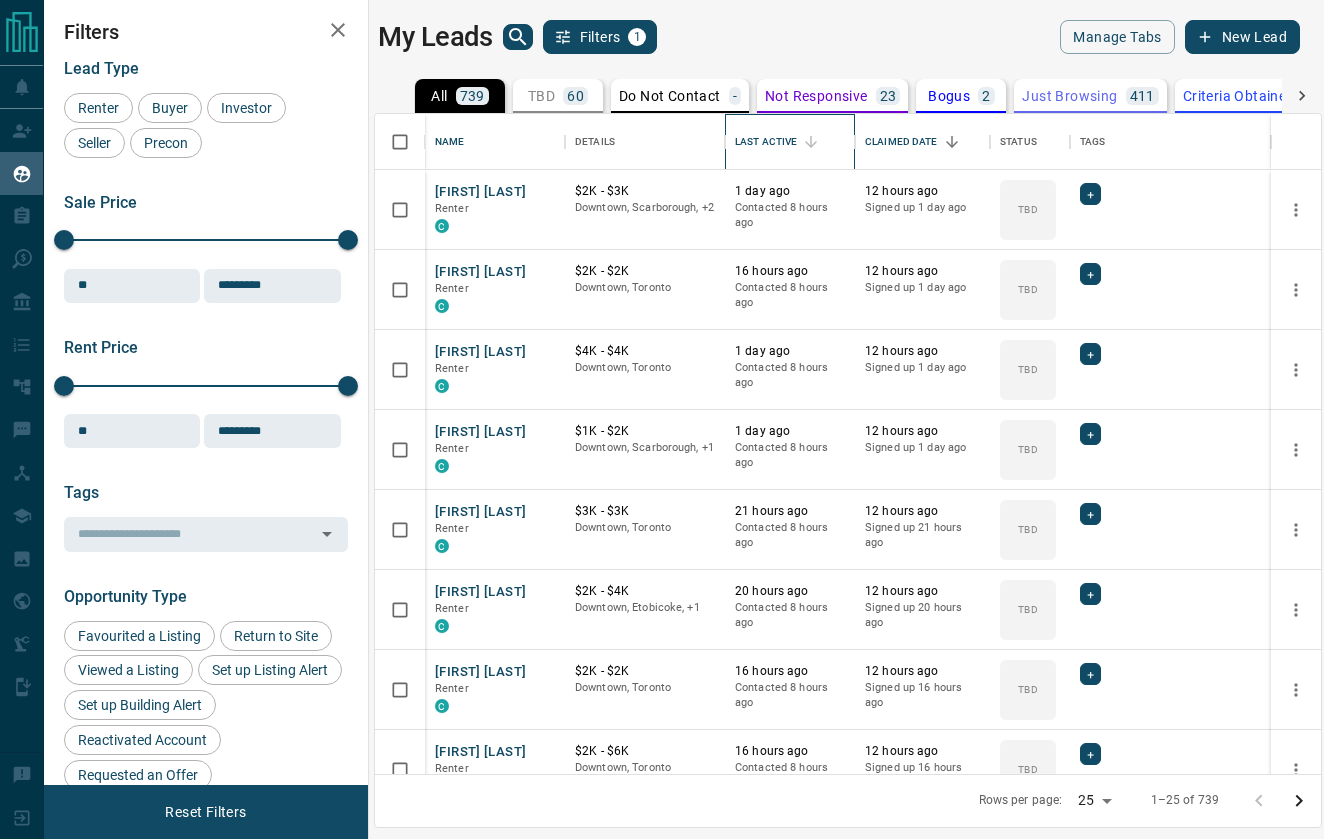 click on "Last Active" at bounding box center [766, 142] 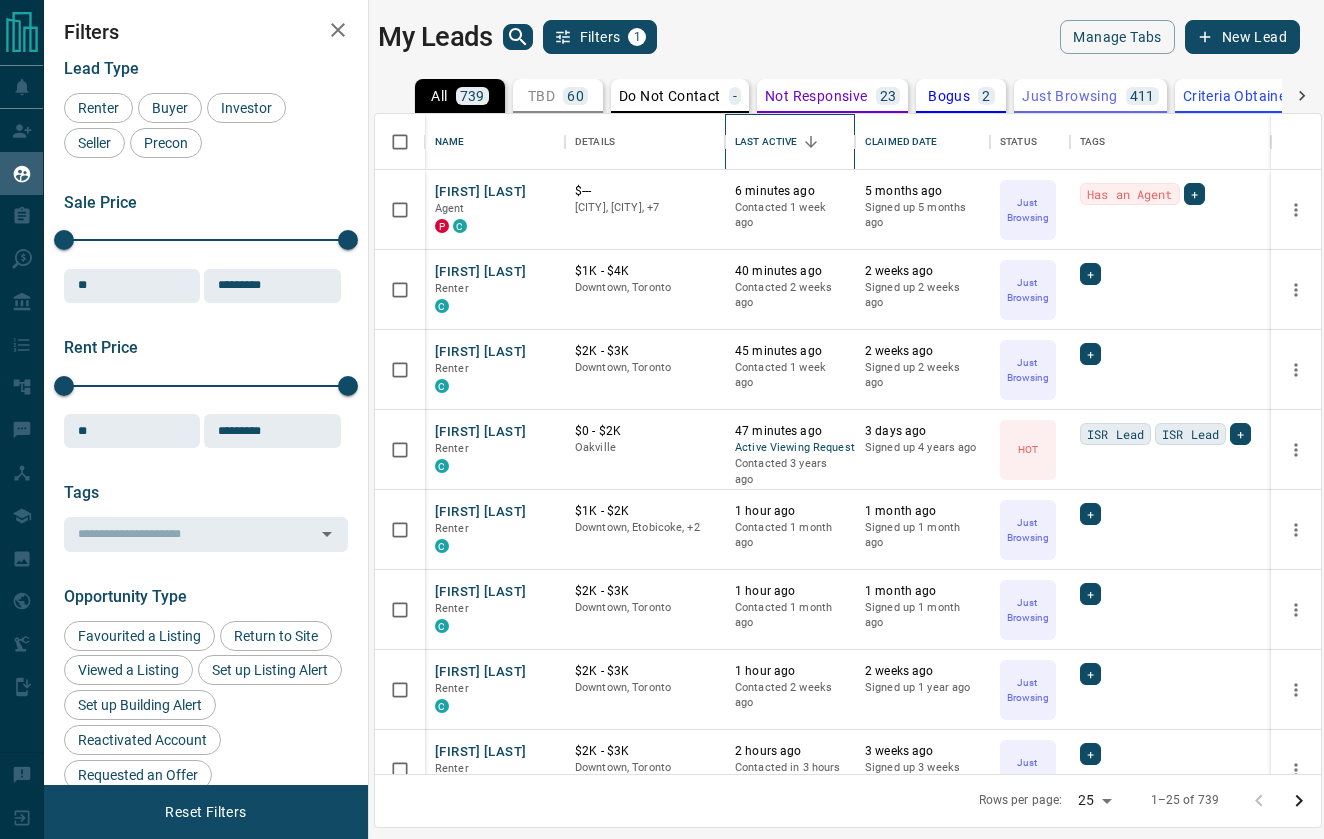 scroll, scrollTop: 0, scrollLeft: 0, axis: both 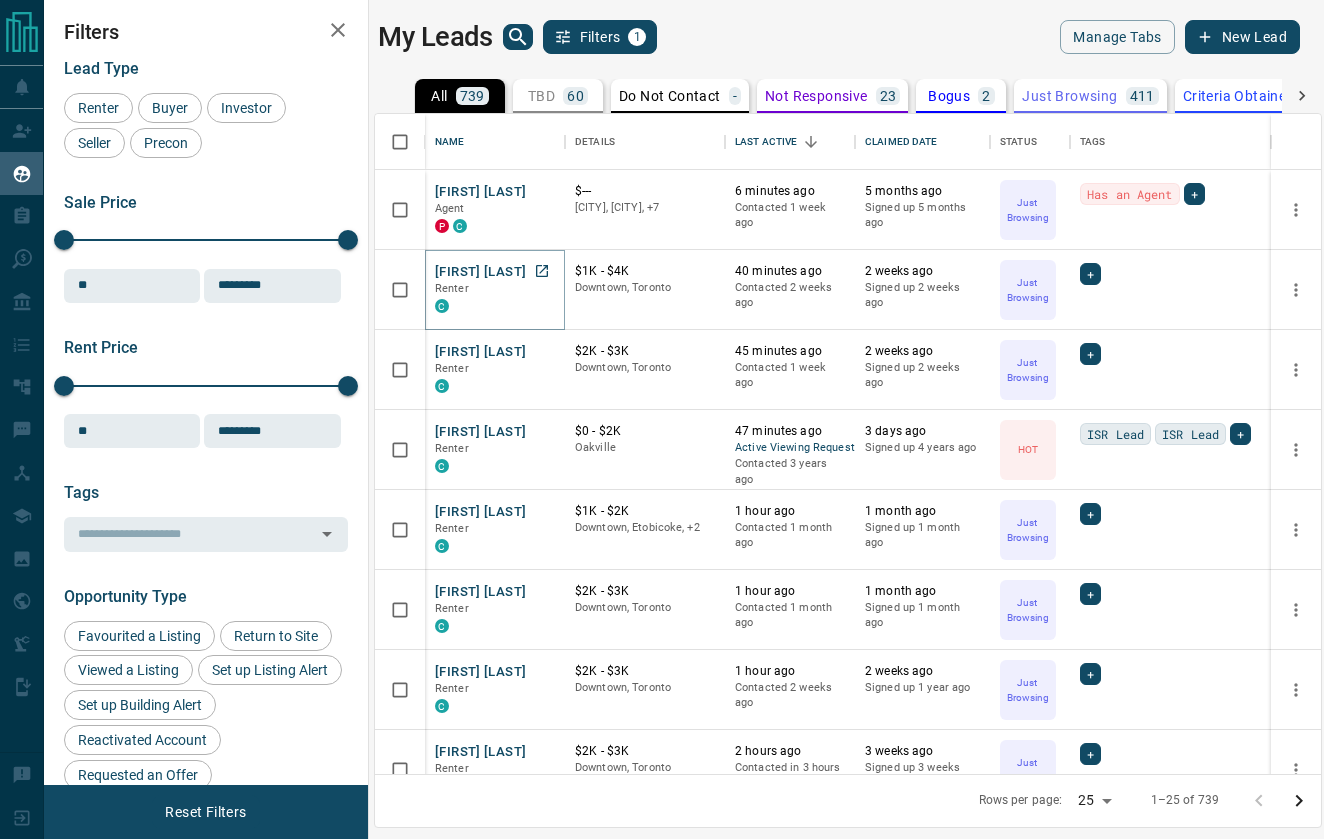click on "[FIRST] [LAST]" at bounding box center (480, 272) 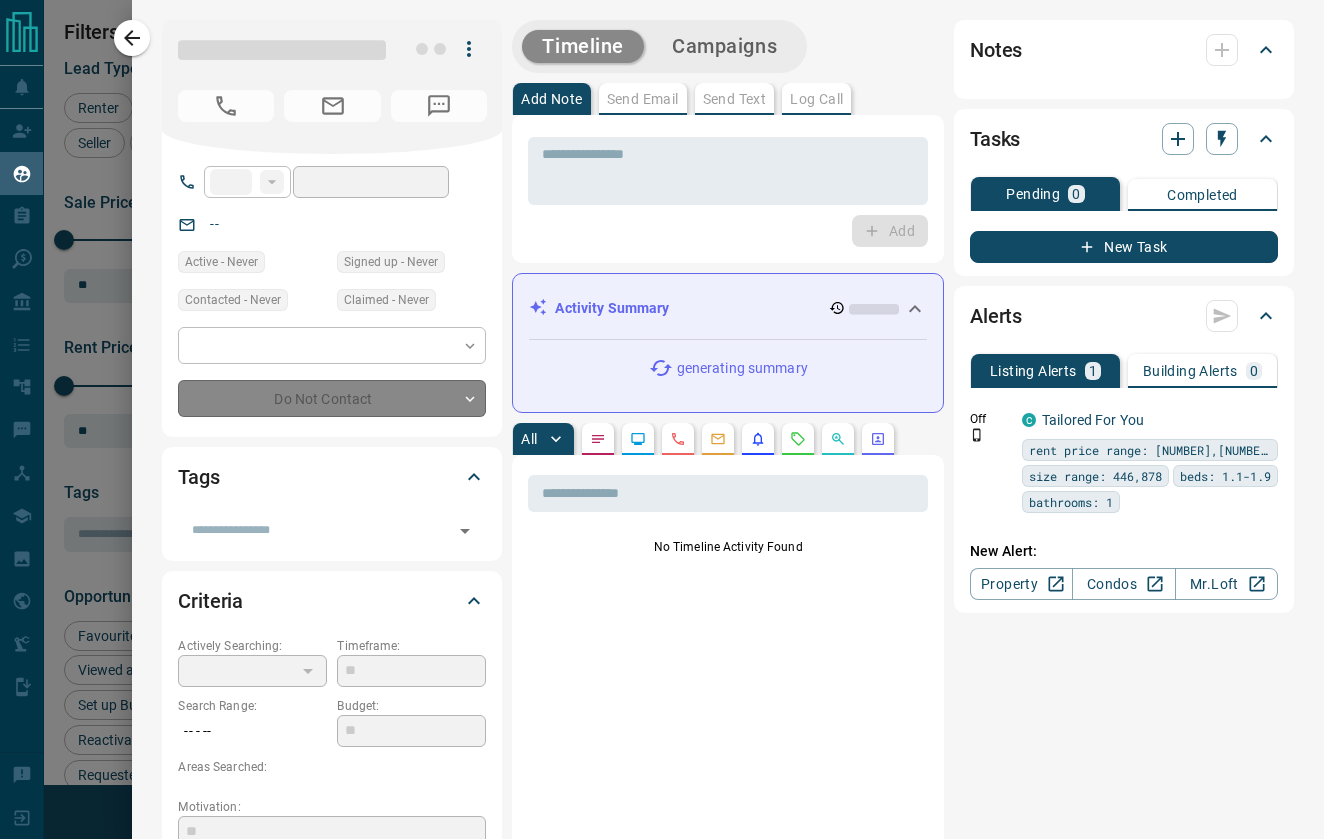 type on "**" 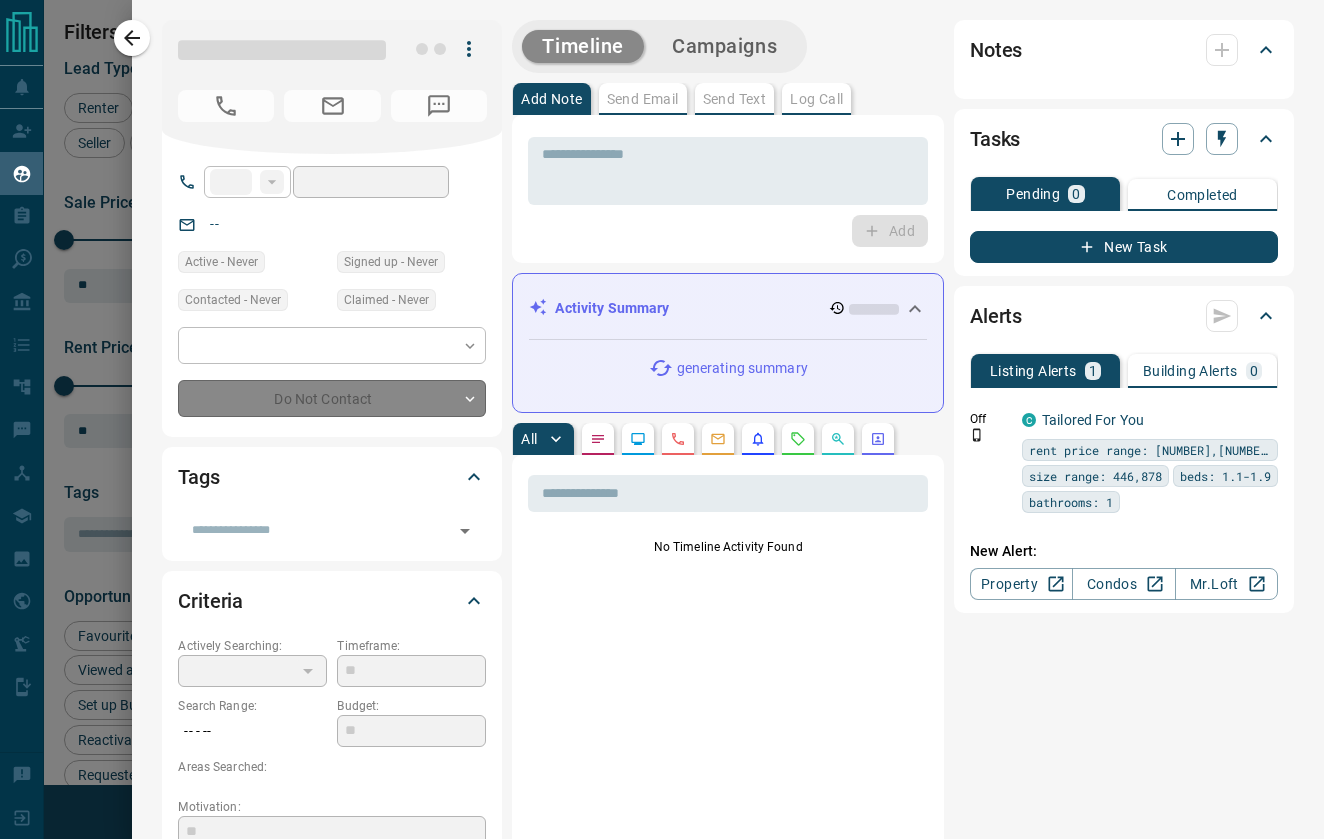 type on "**********" 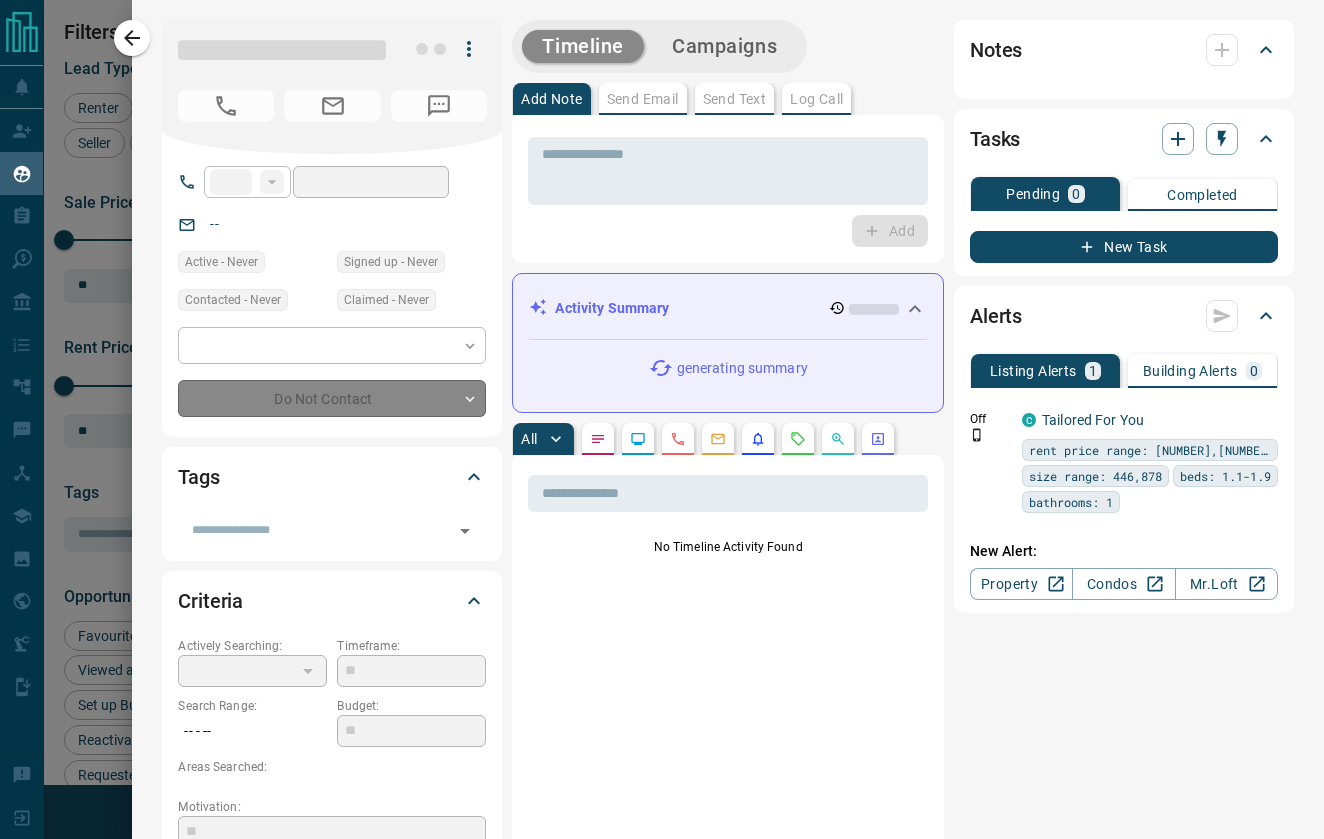 type on "**********" 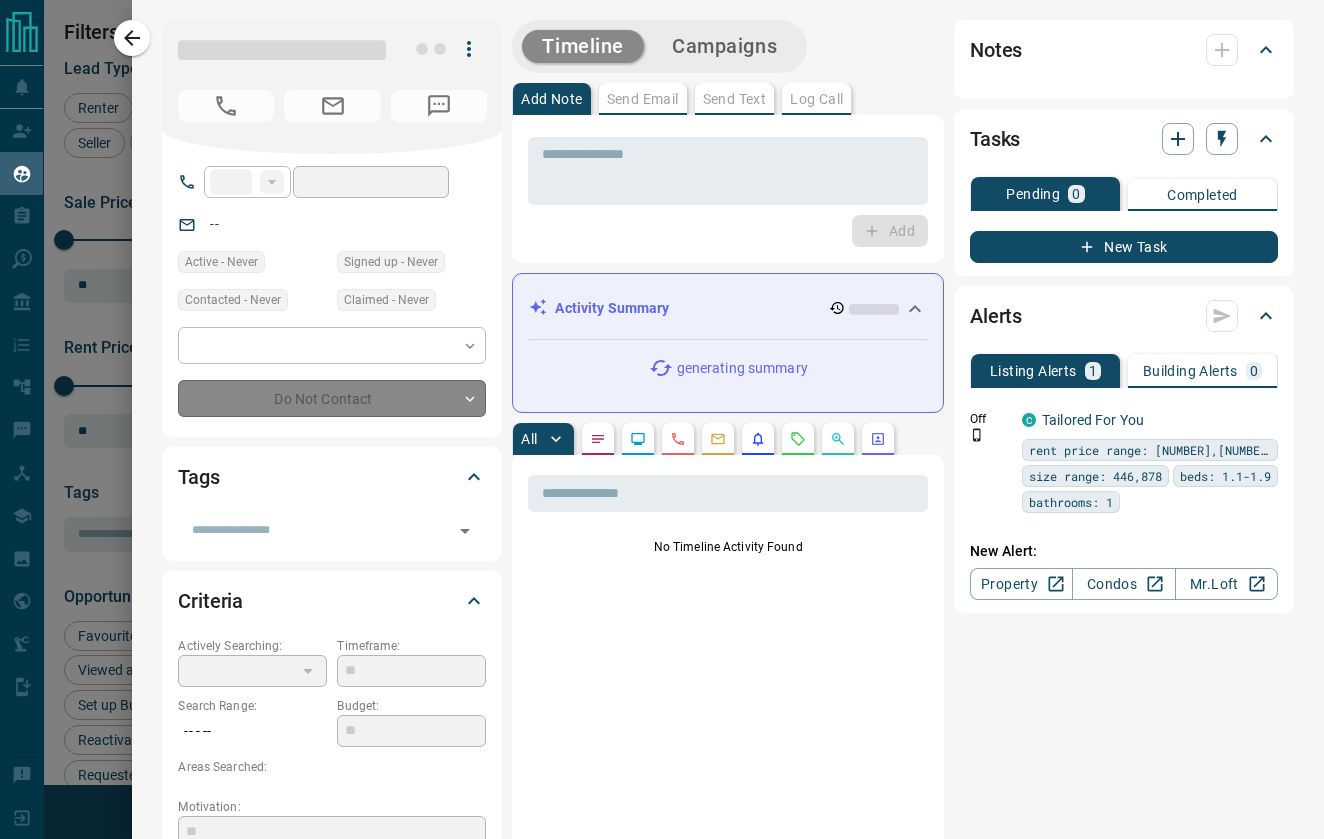 type on "*" 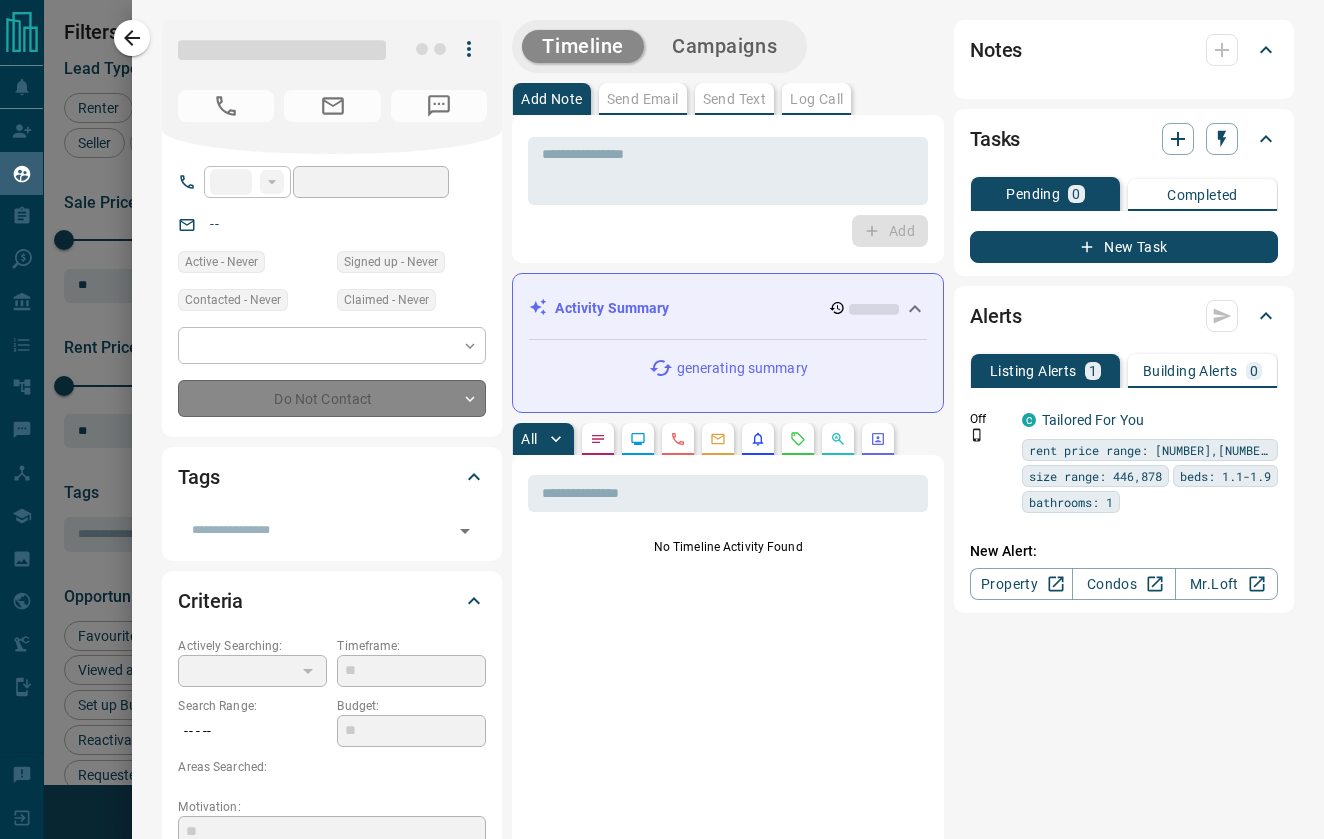 type on "*" 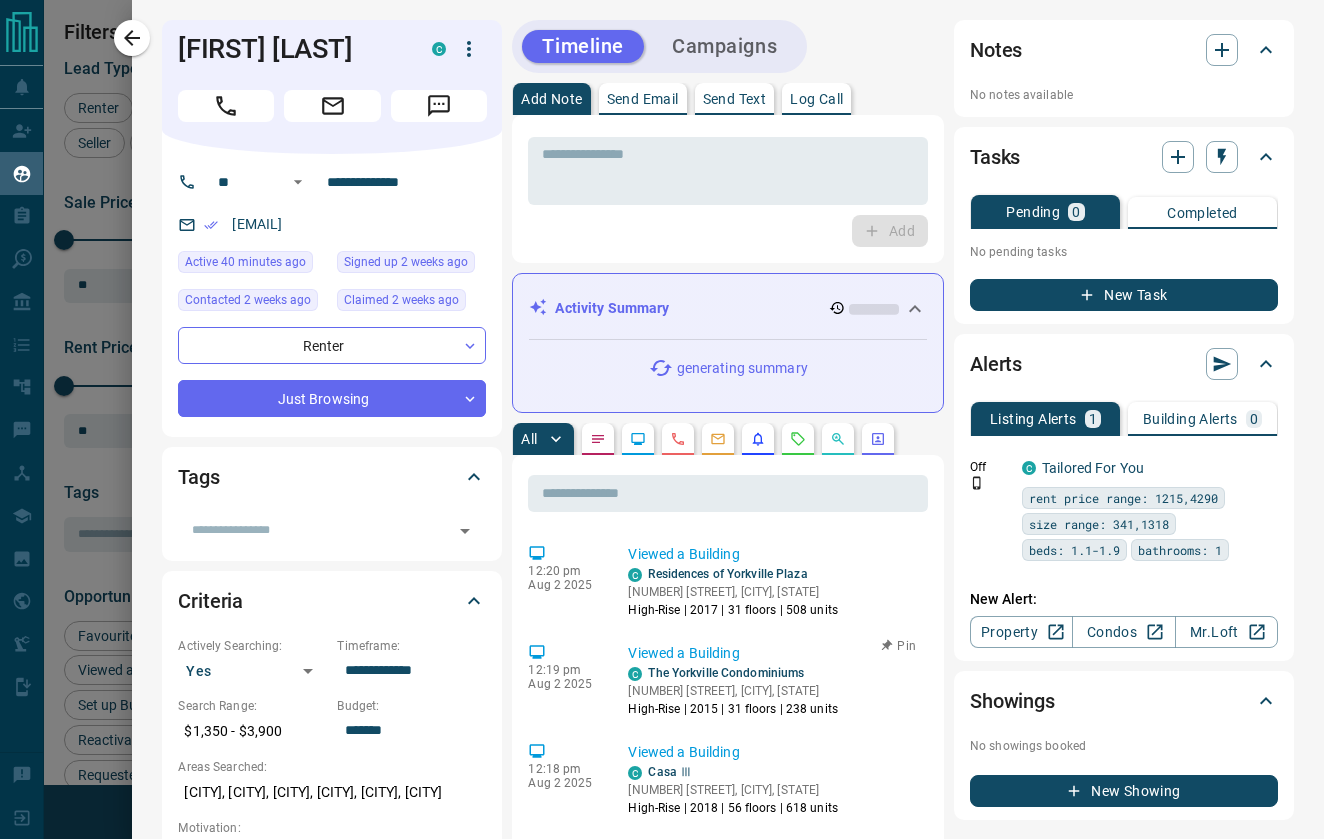 scroll, scrollTop: 0, scrollLeft: 0, axis: both 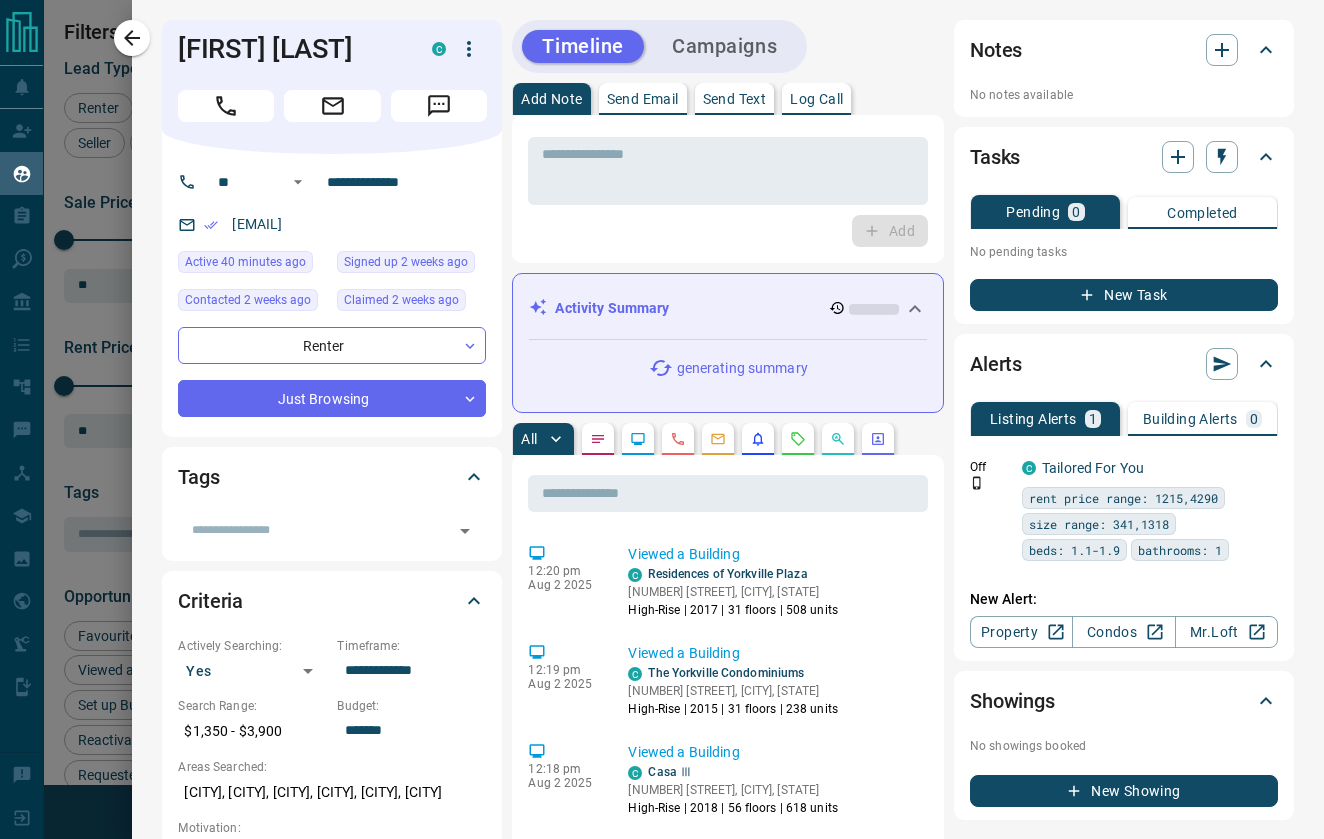 click on "Send Text" at bounding box center [735, 99] 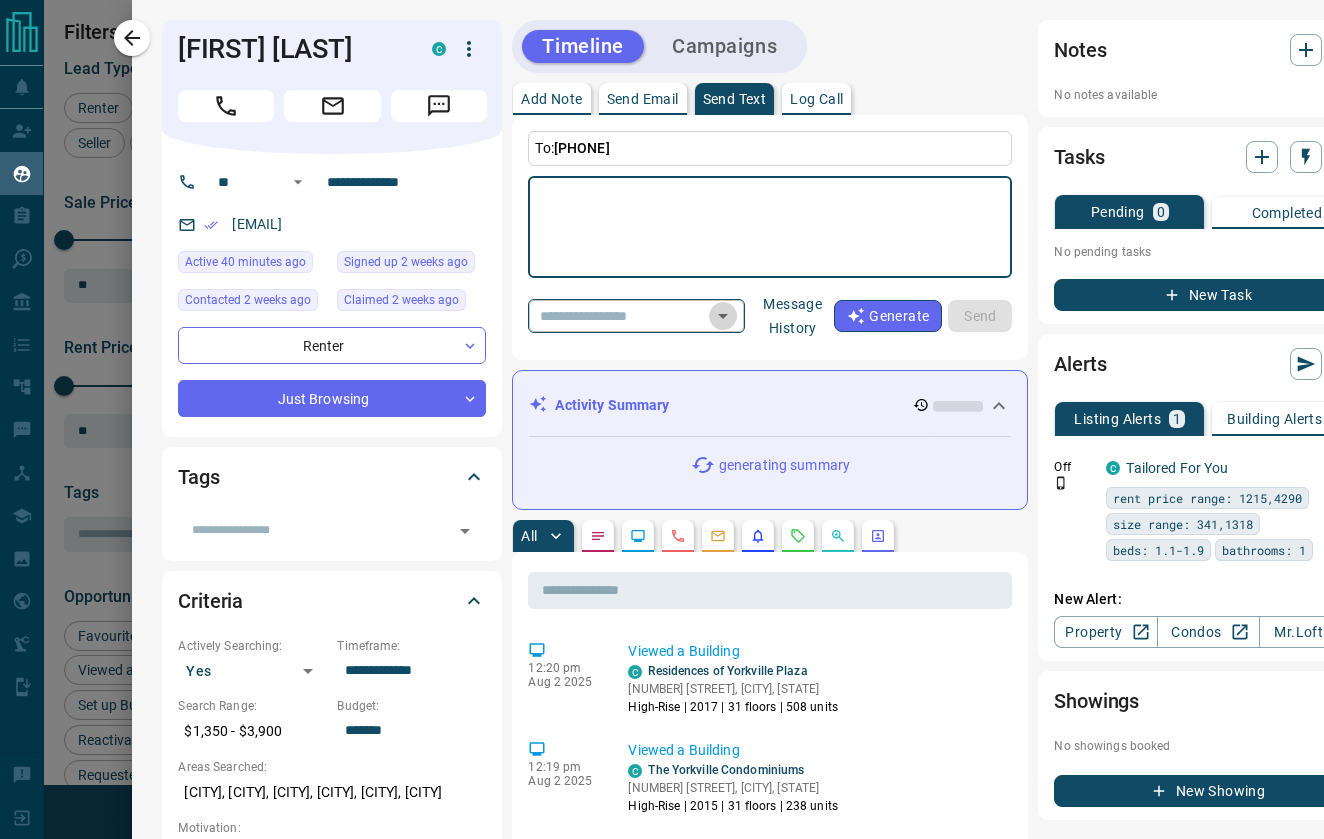 click 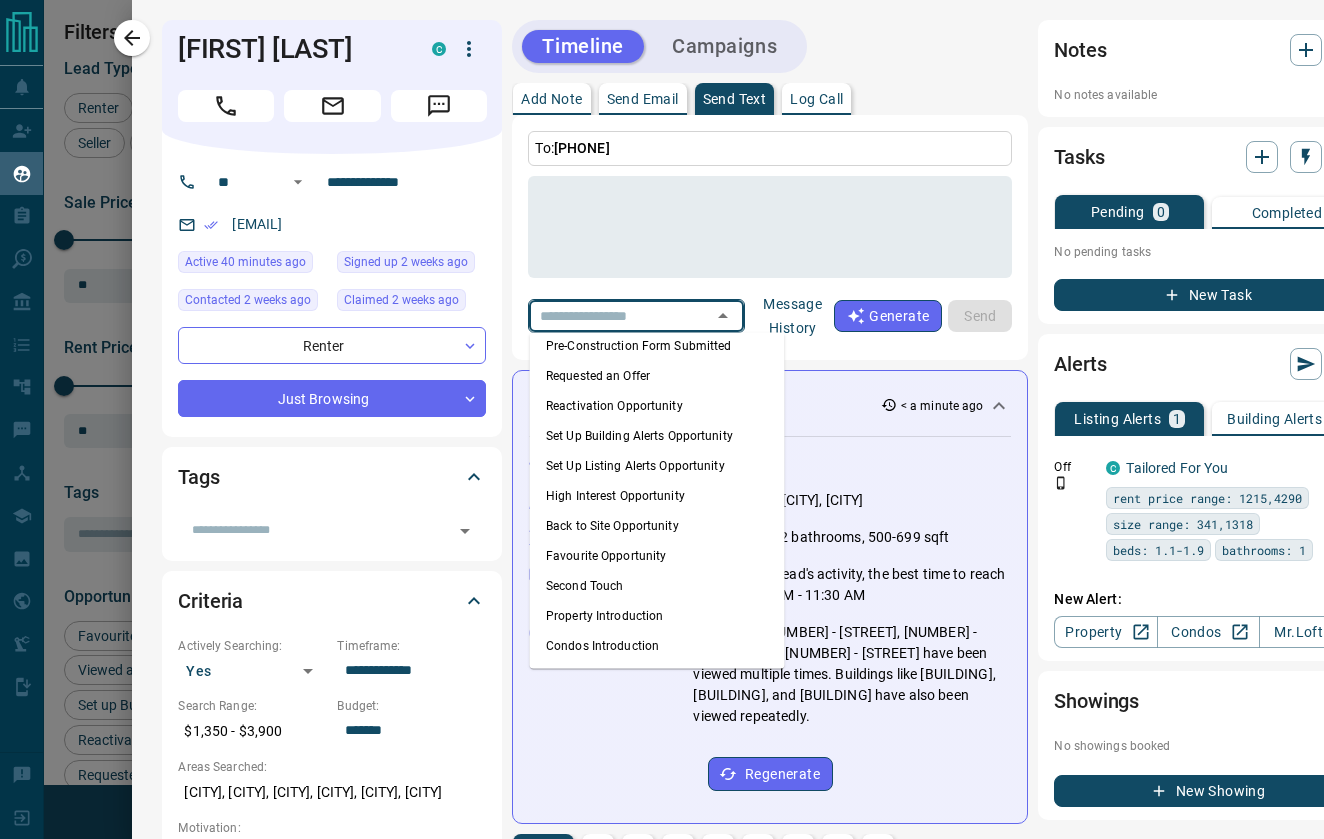 scroll, scrollTop: 160, scrollLeft: 0, axis: vertical 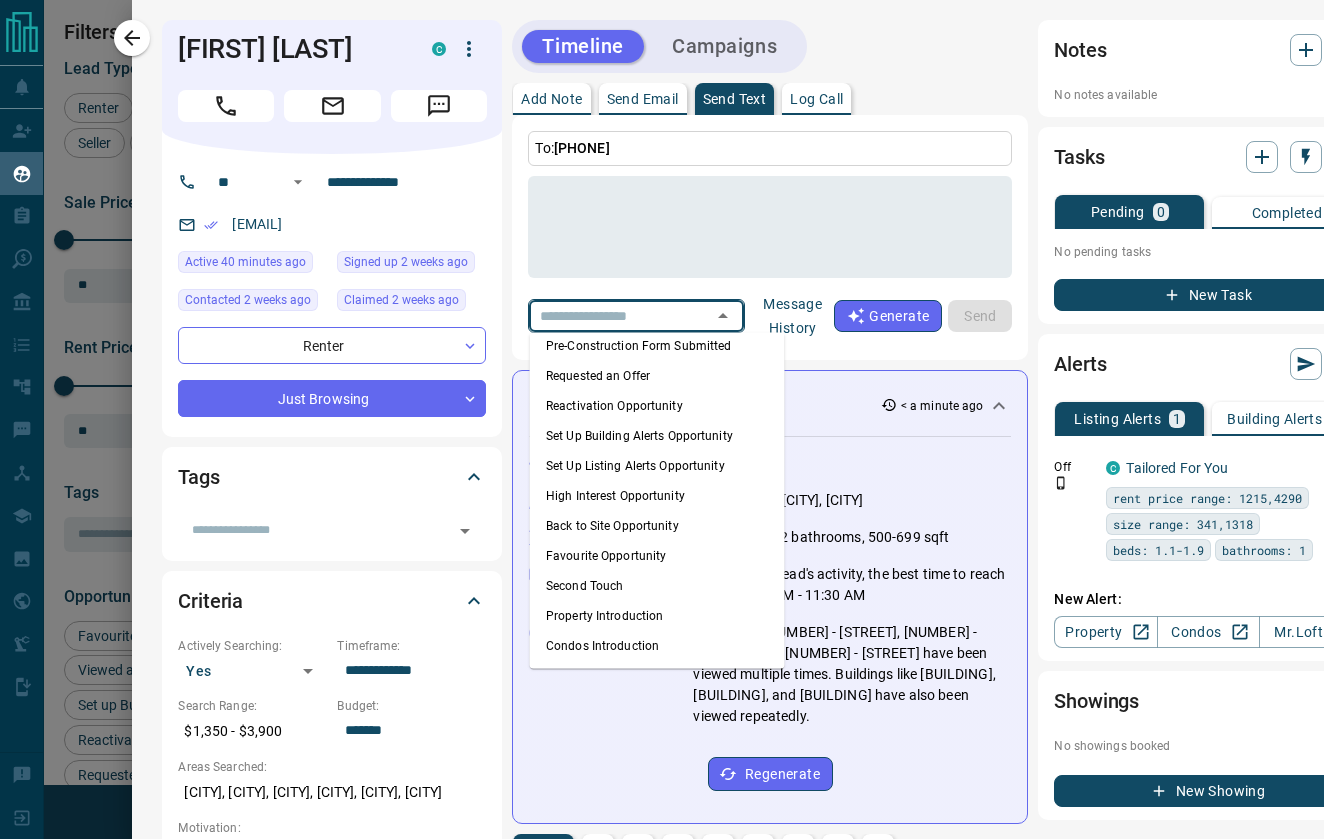 click on "Condos Introduction" at bounding box center [657, 646] 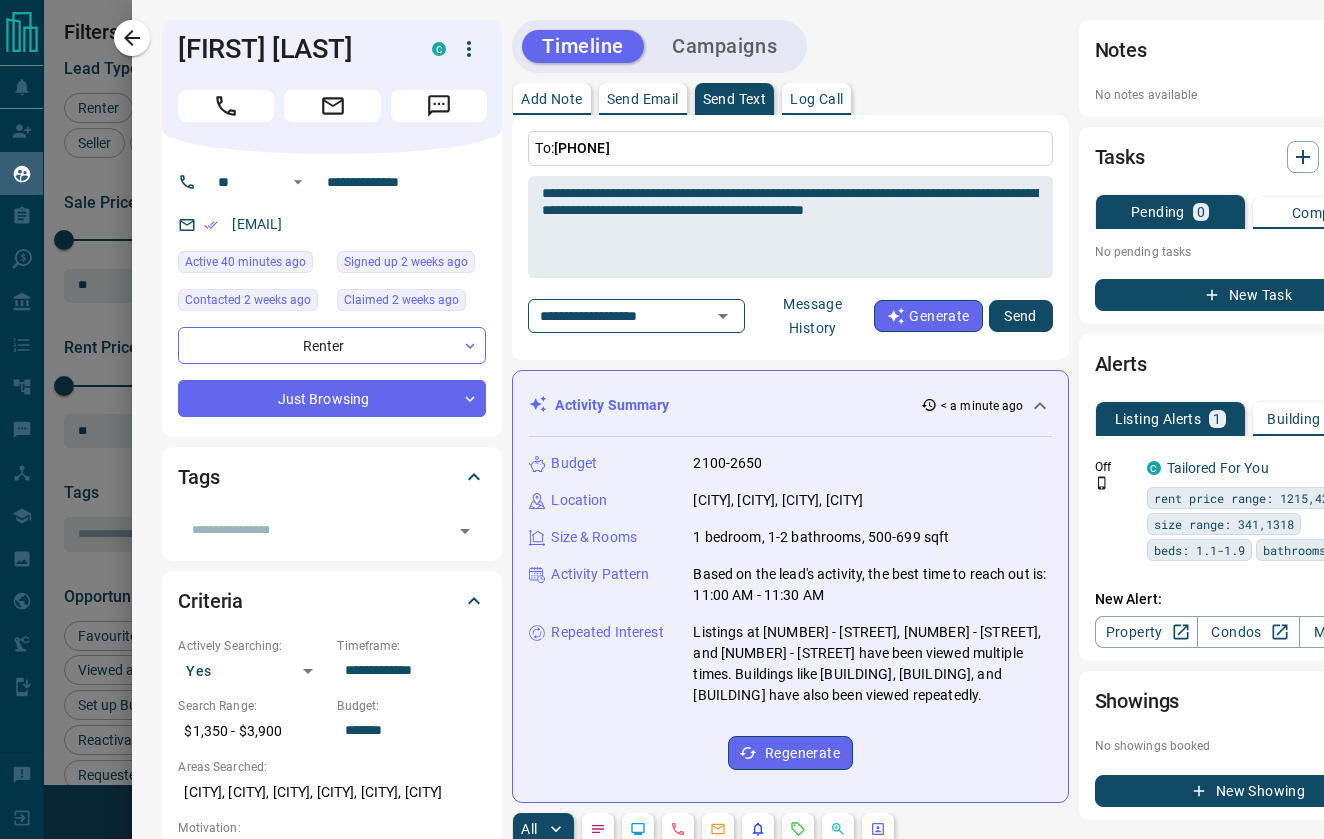 click on "Send" at bounding box center [1021, 316] 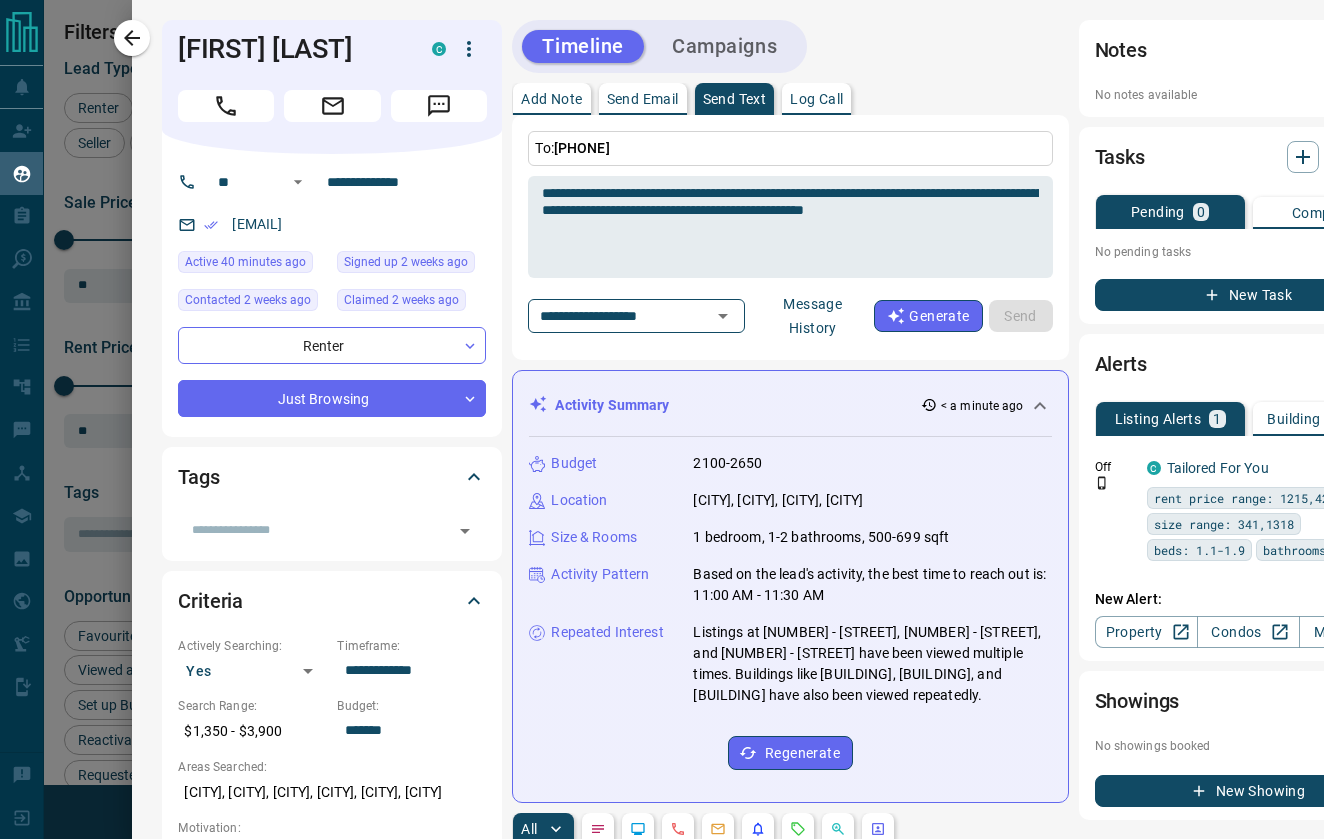 type 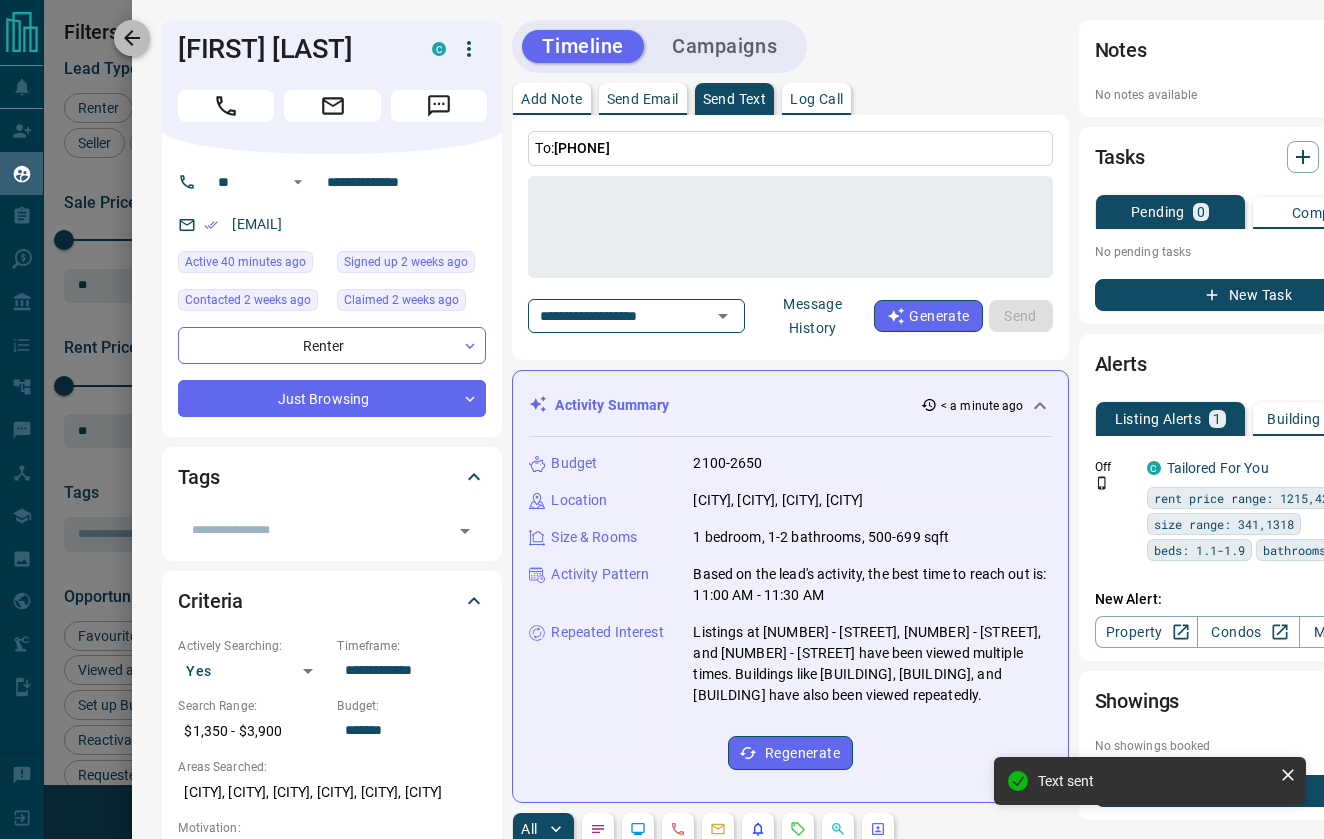 click 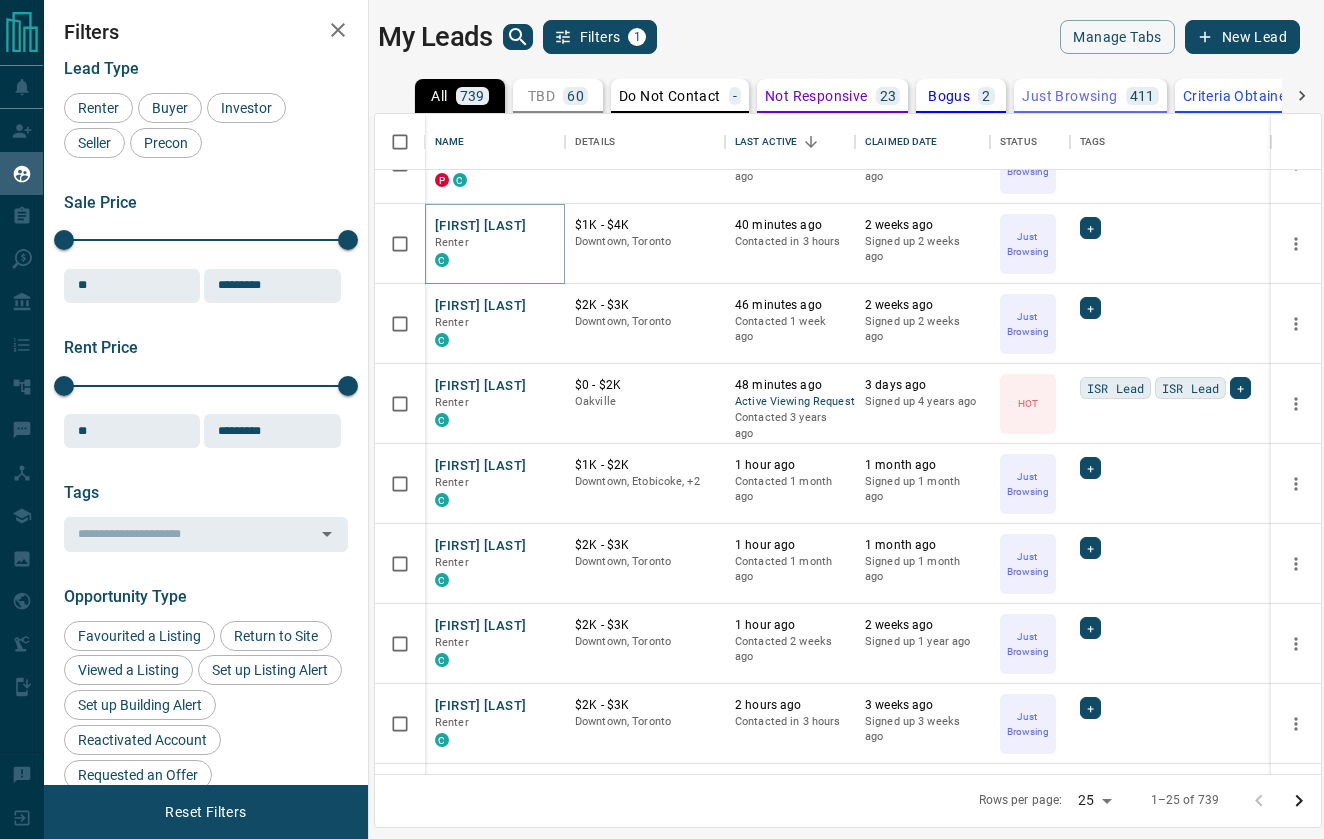 scroll, scrollTop: 51, scrollLeft: 0, axis: vertical 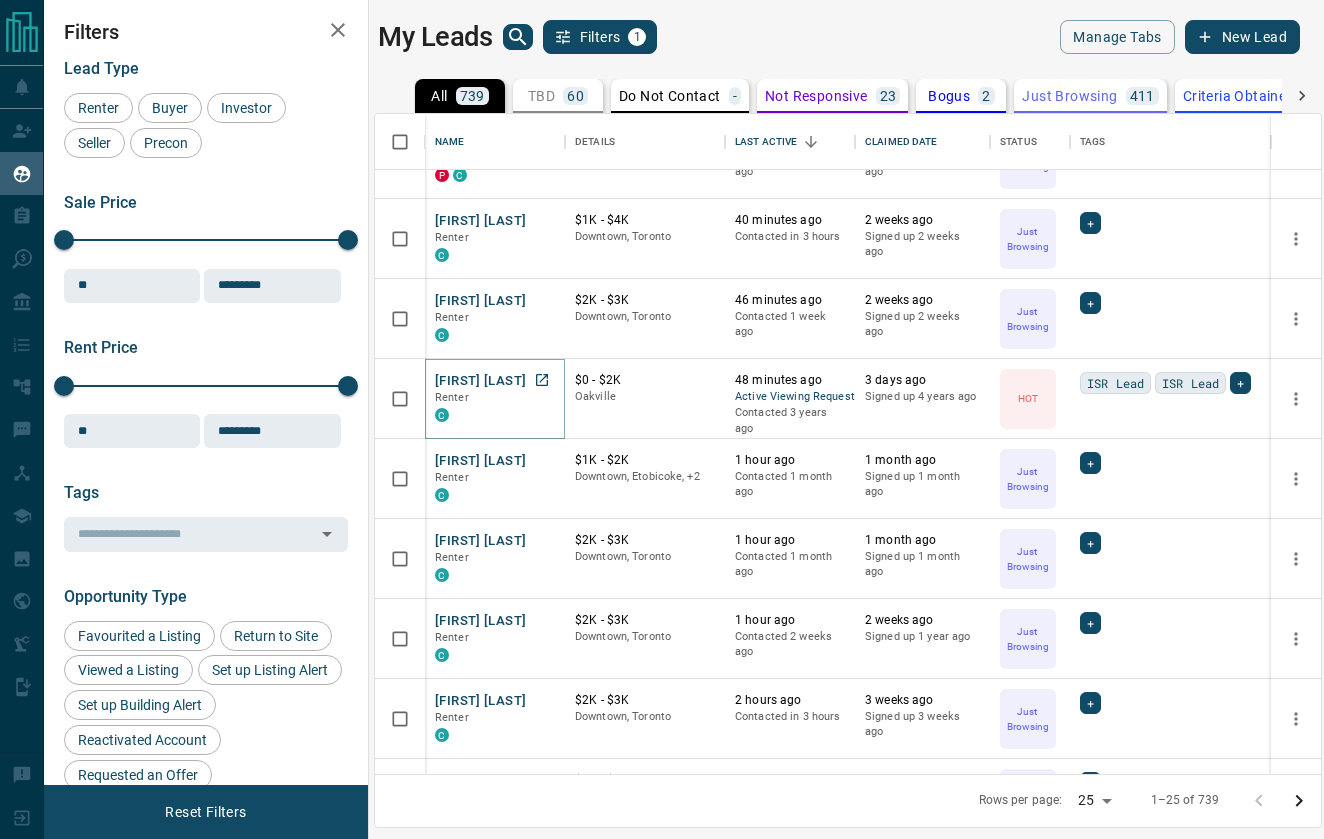 click on "[FIRST] [LAST]" at bounding box center (480, 381) 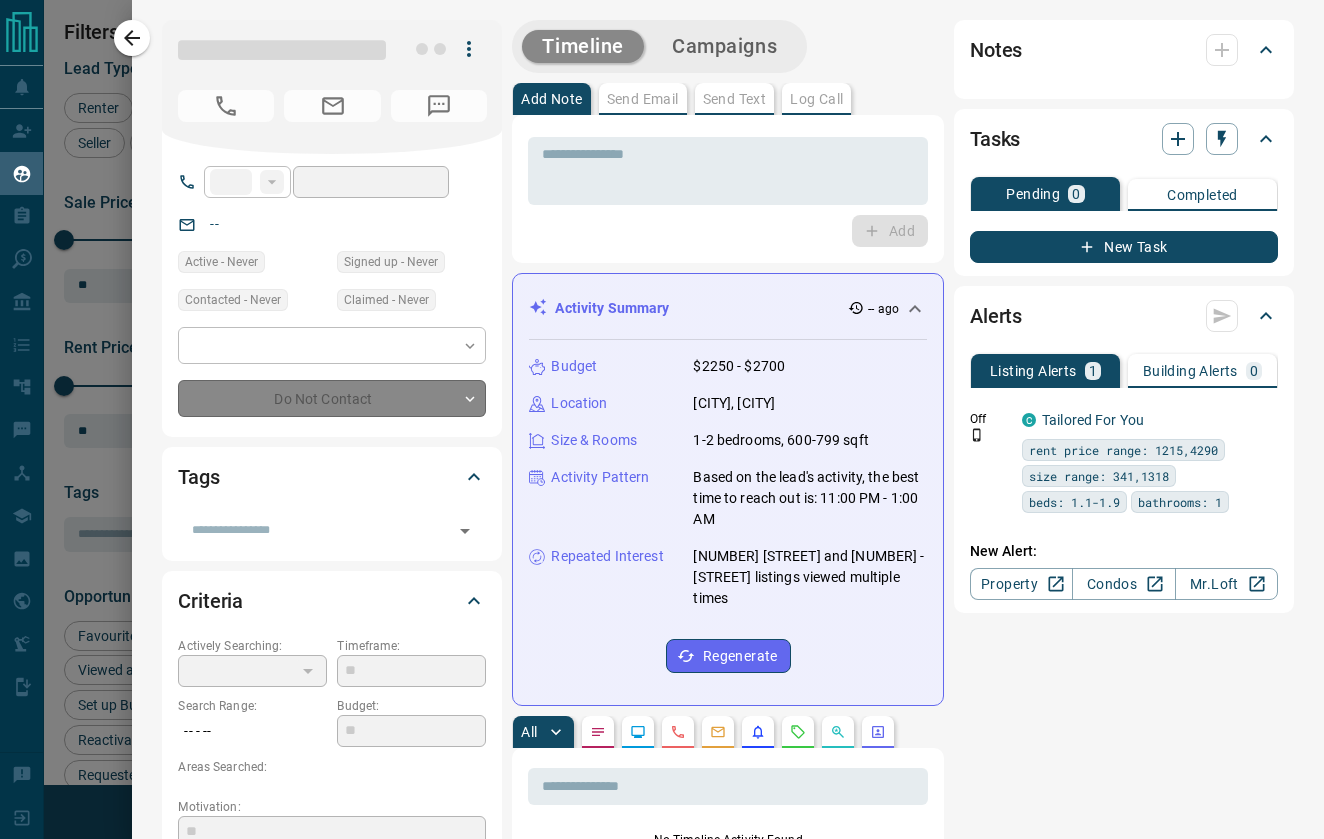 type on "**" 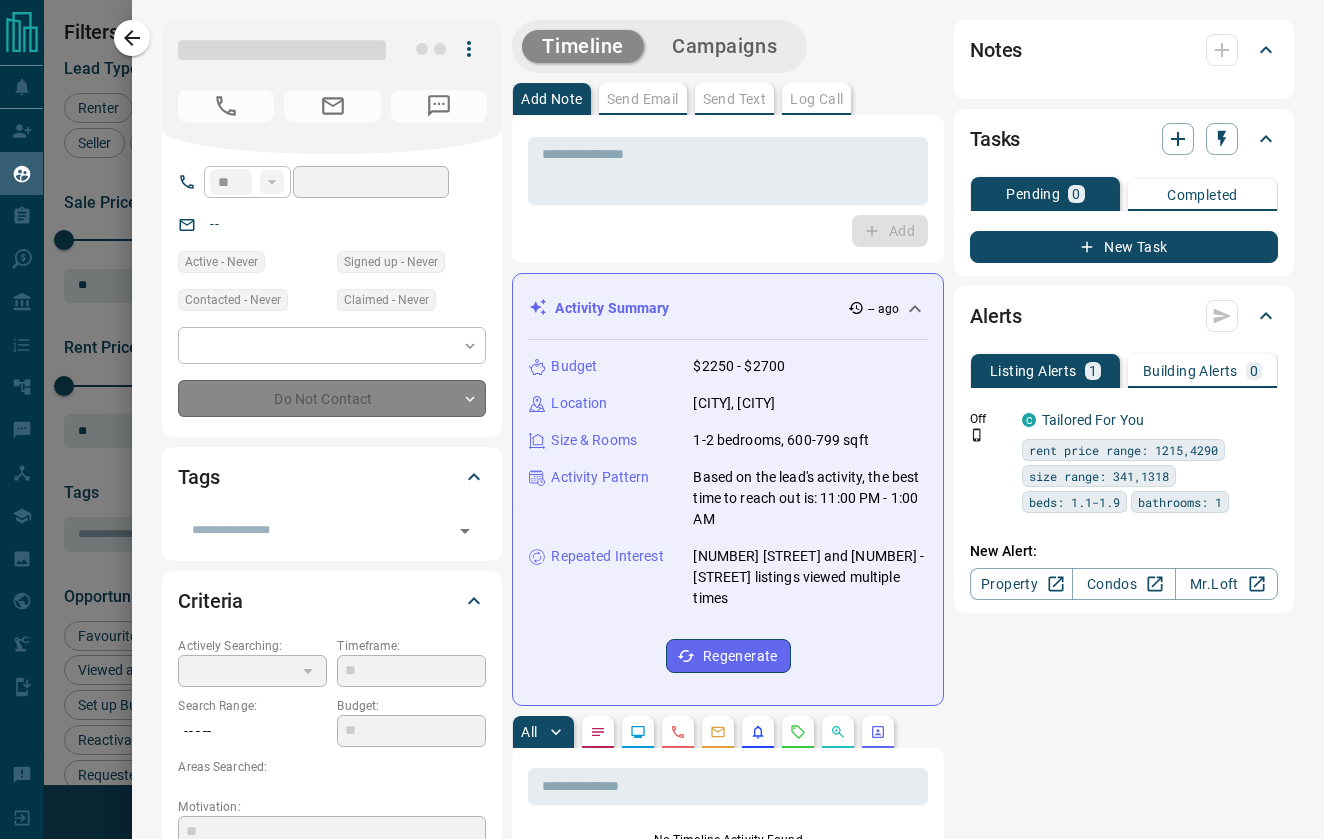 type on "**********" 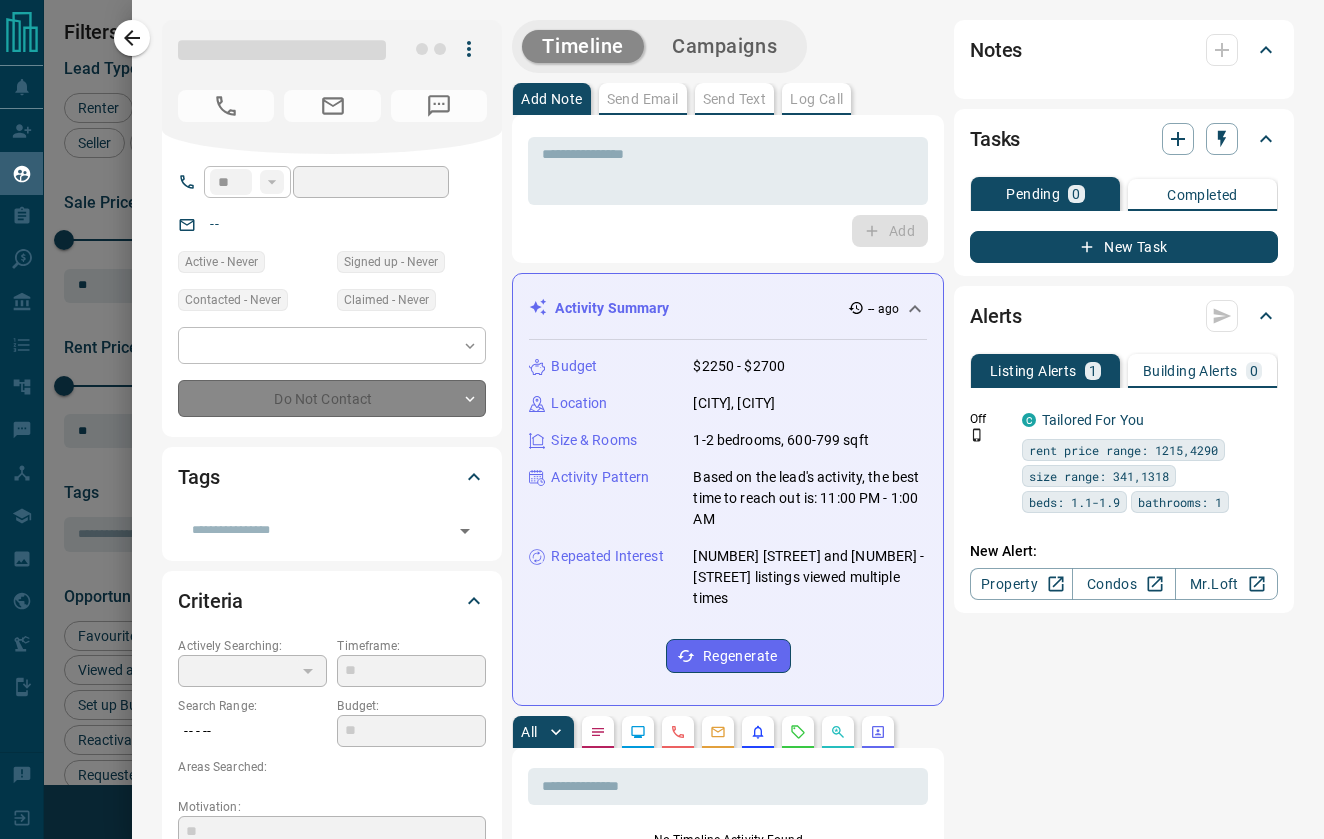 type on "*" 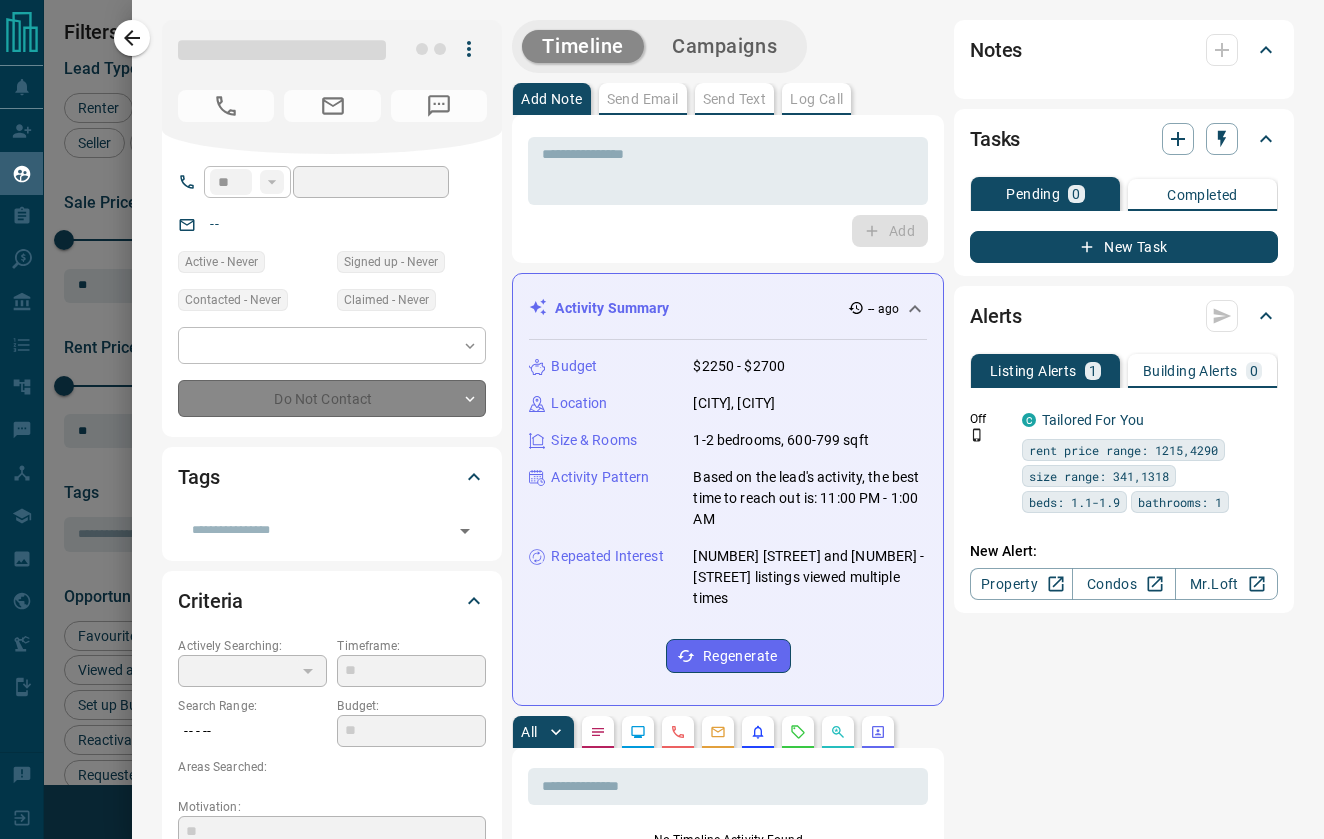 type on "*" 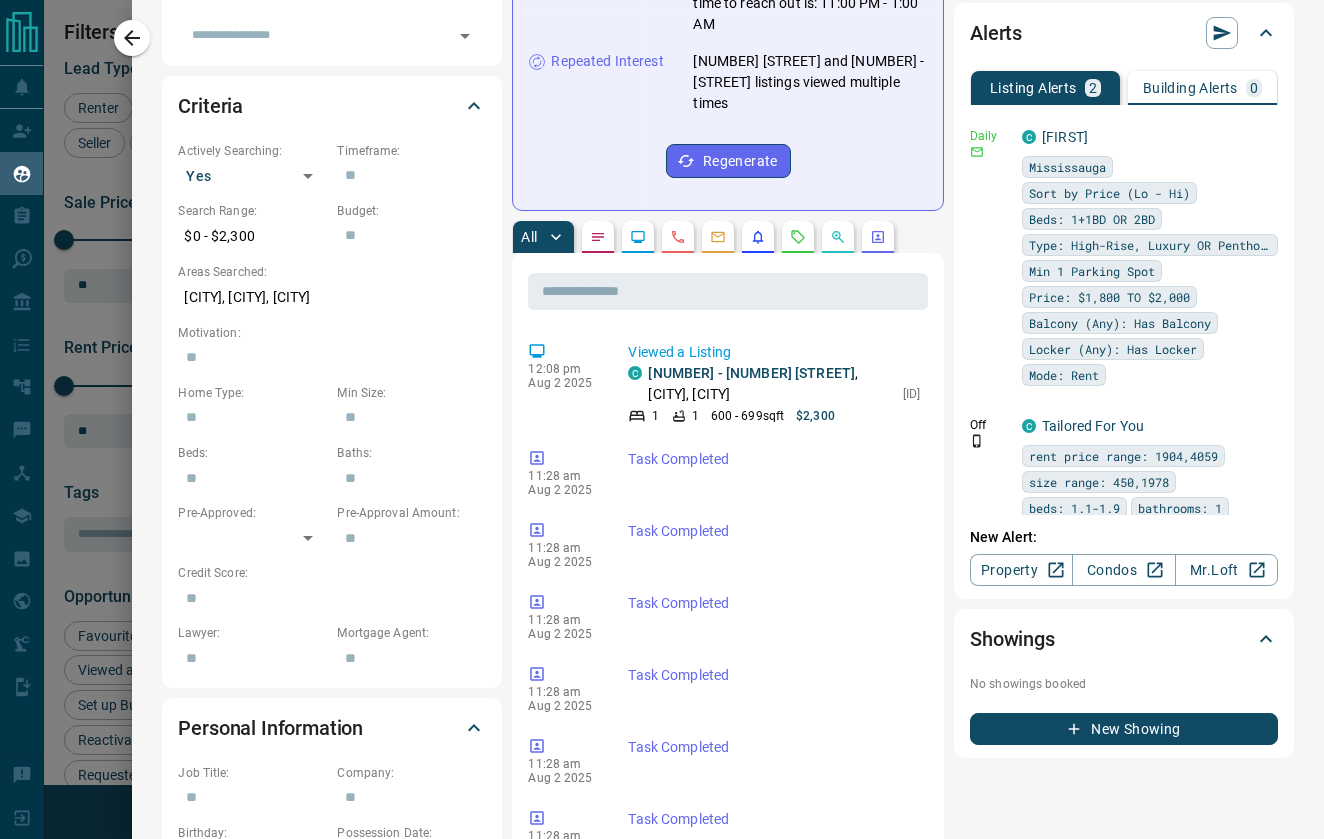 scroll, scrollTop: 498, scrollLeft: 0, axis: vertical 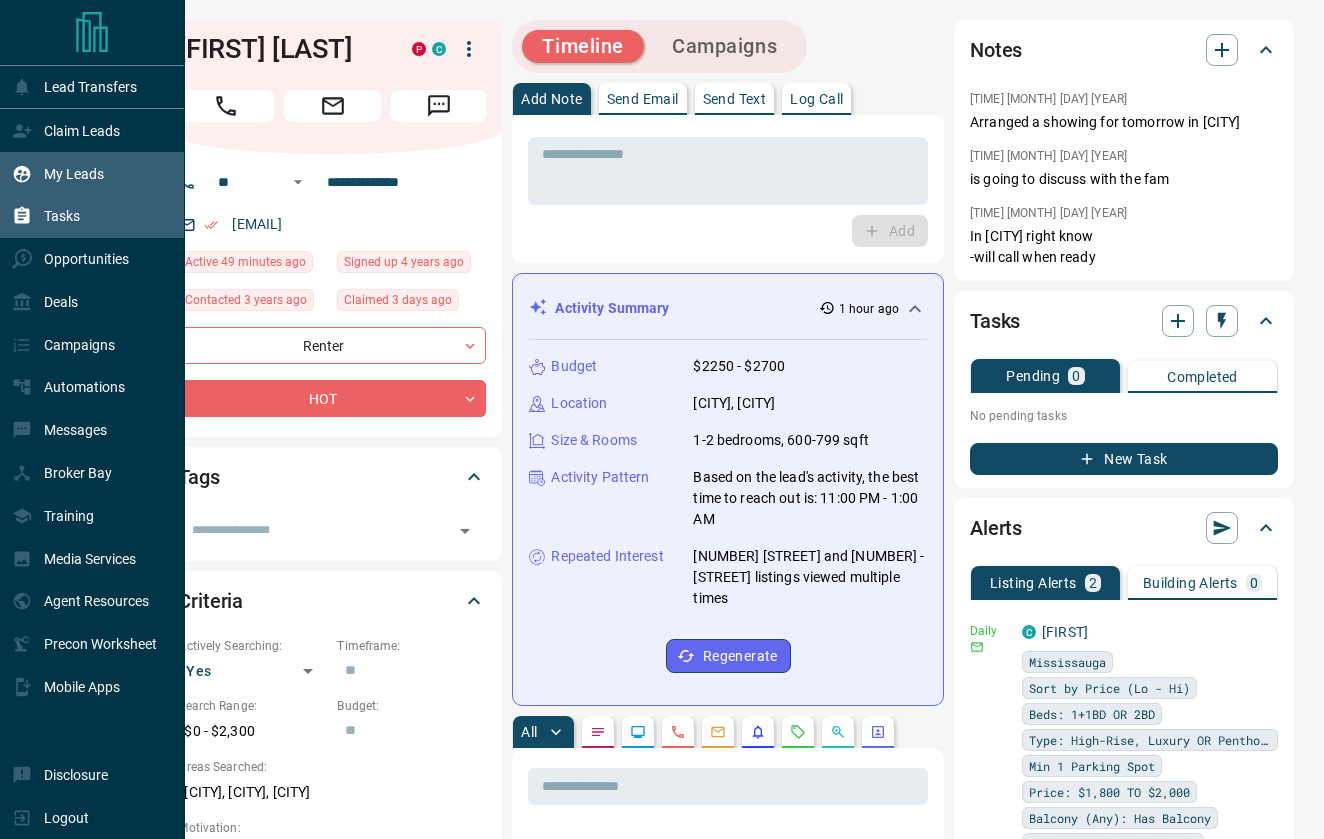 click on "Tasks" at bounding box center [46, 216] 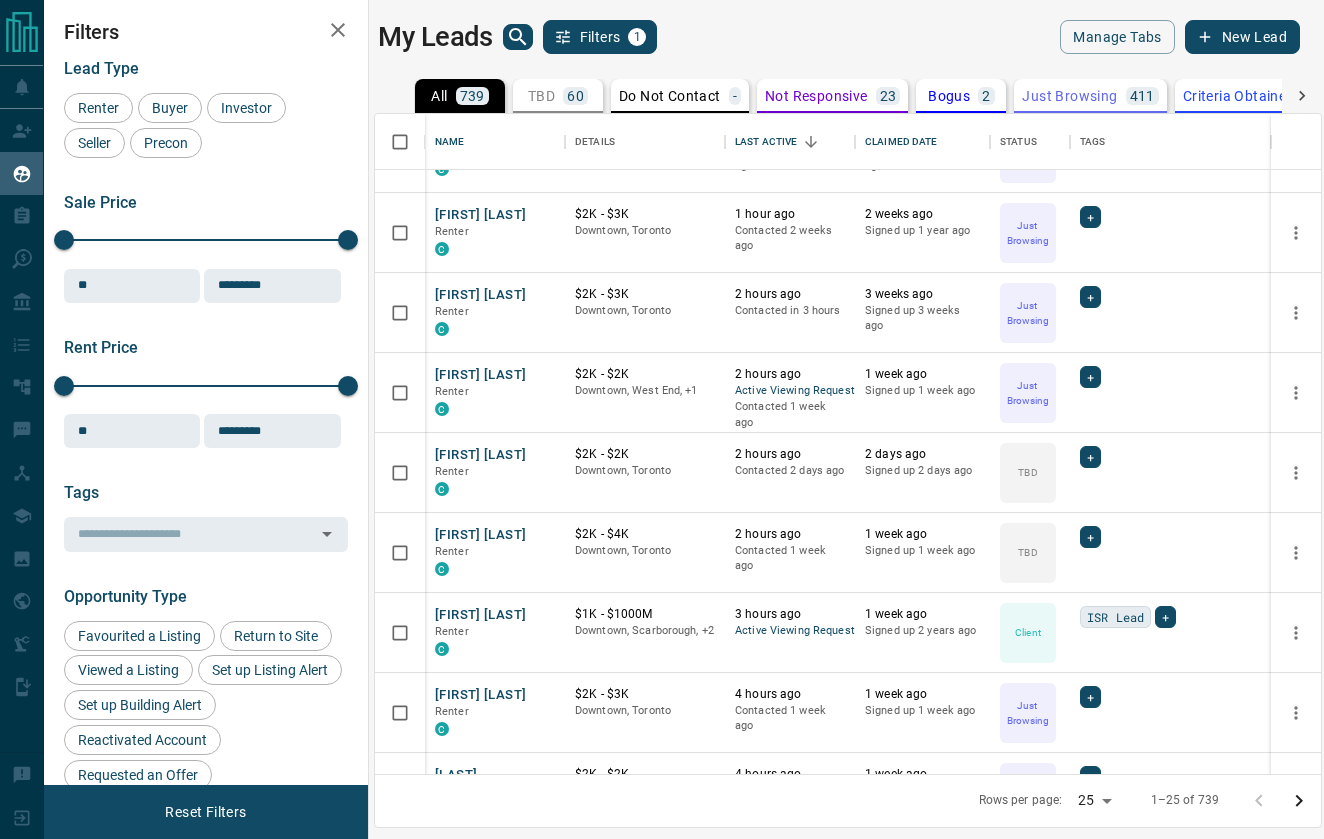 scroll, scrollTop: 459, scrollLeft: 0, axis: vertical 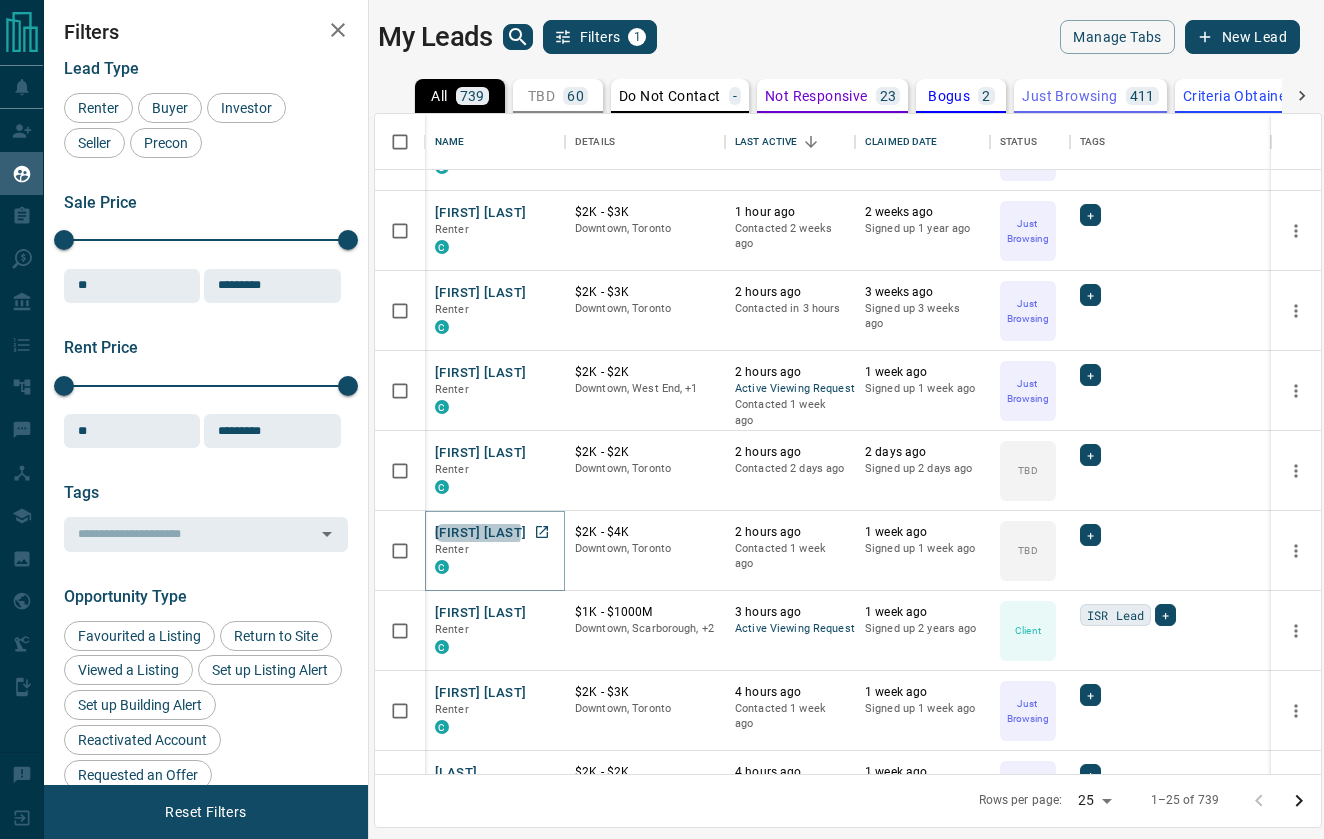 click on "[FIRST] [LAST]" at bounding box center (480, 533) 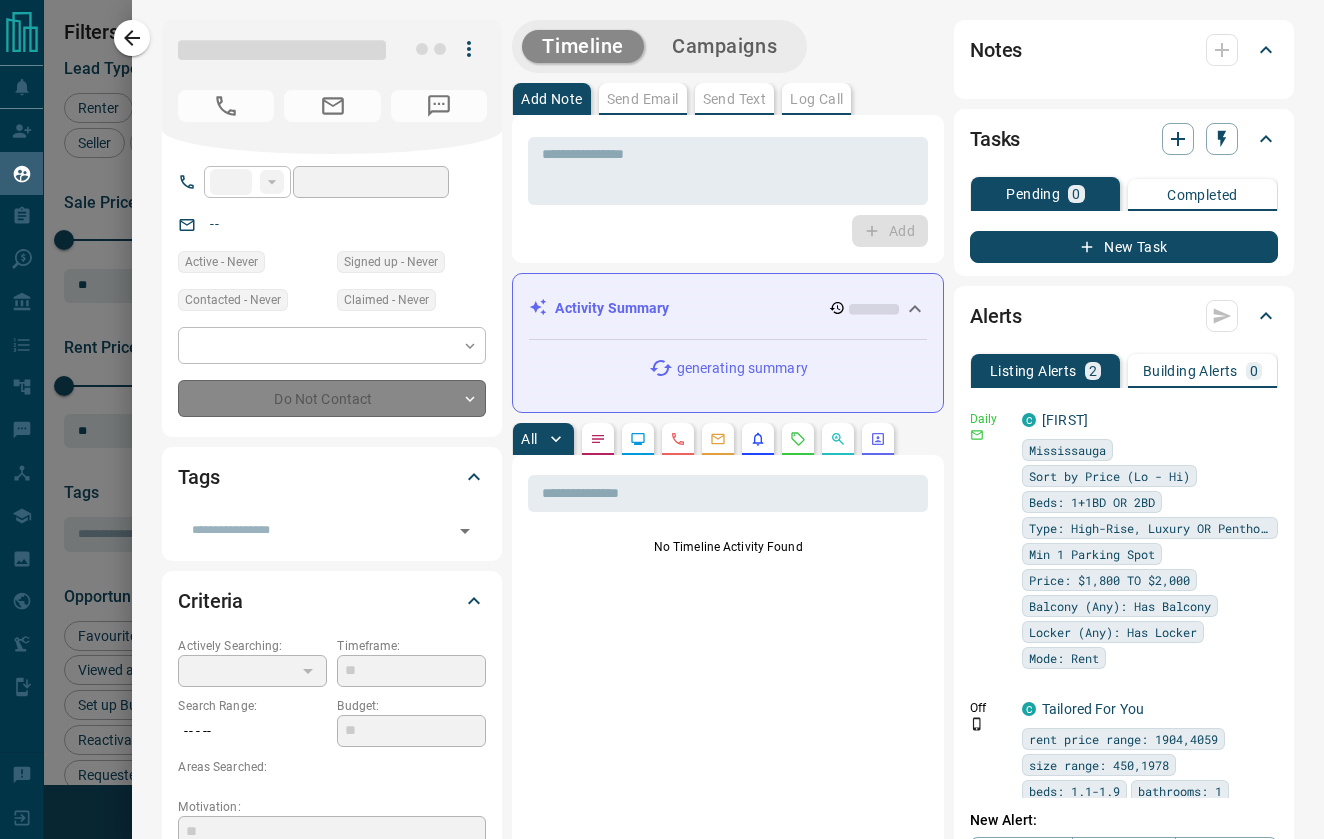 type on "***" 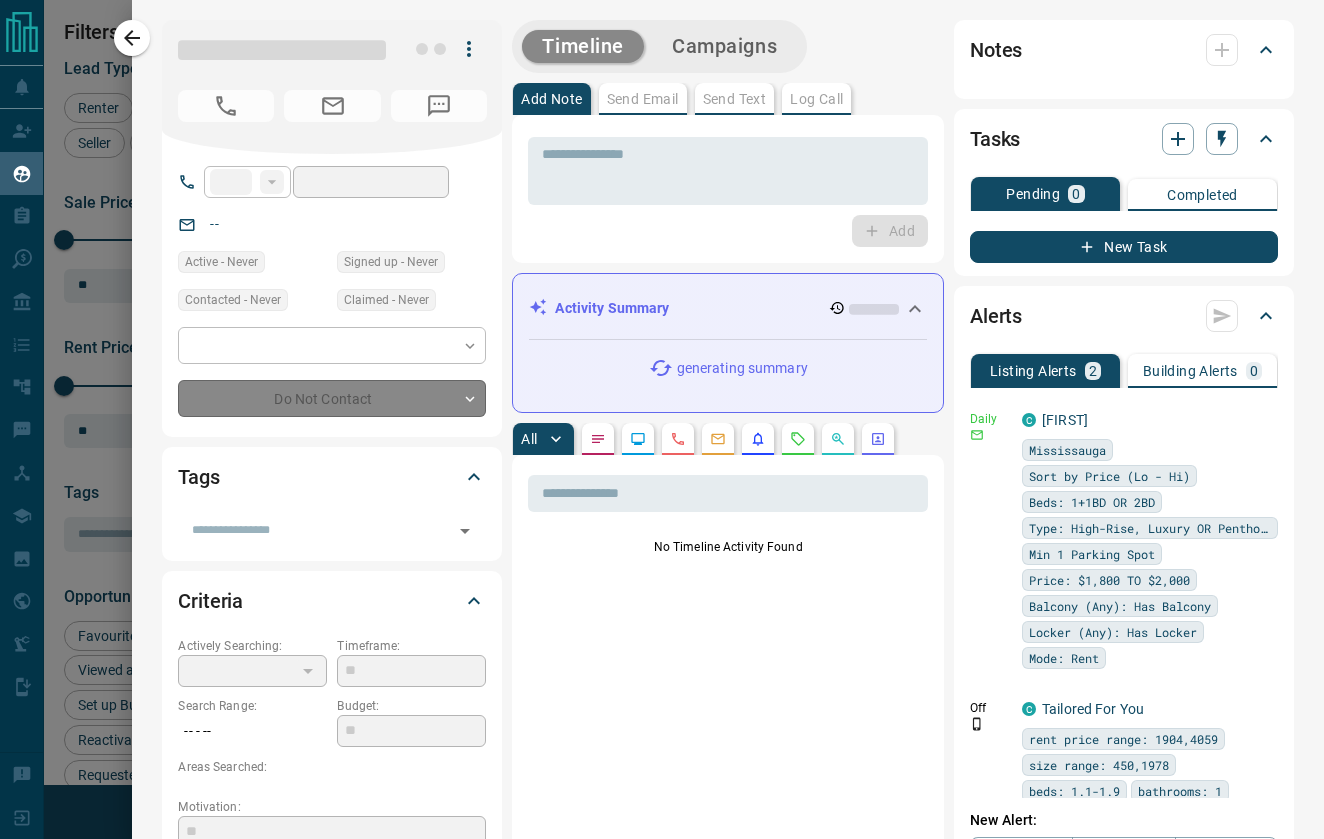 type on "**********" 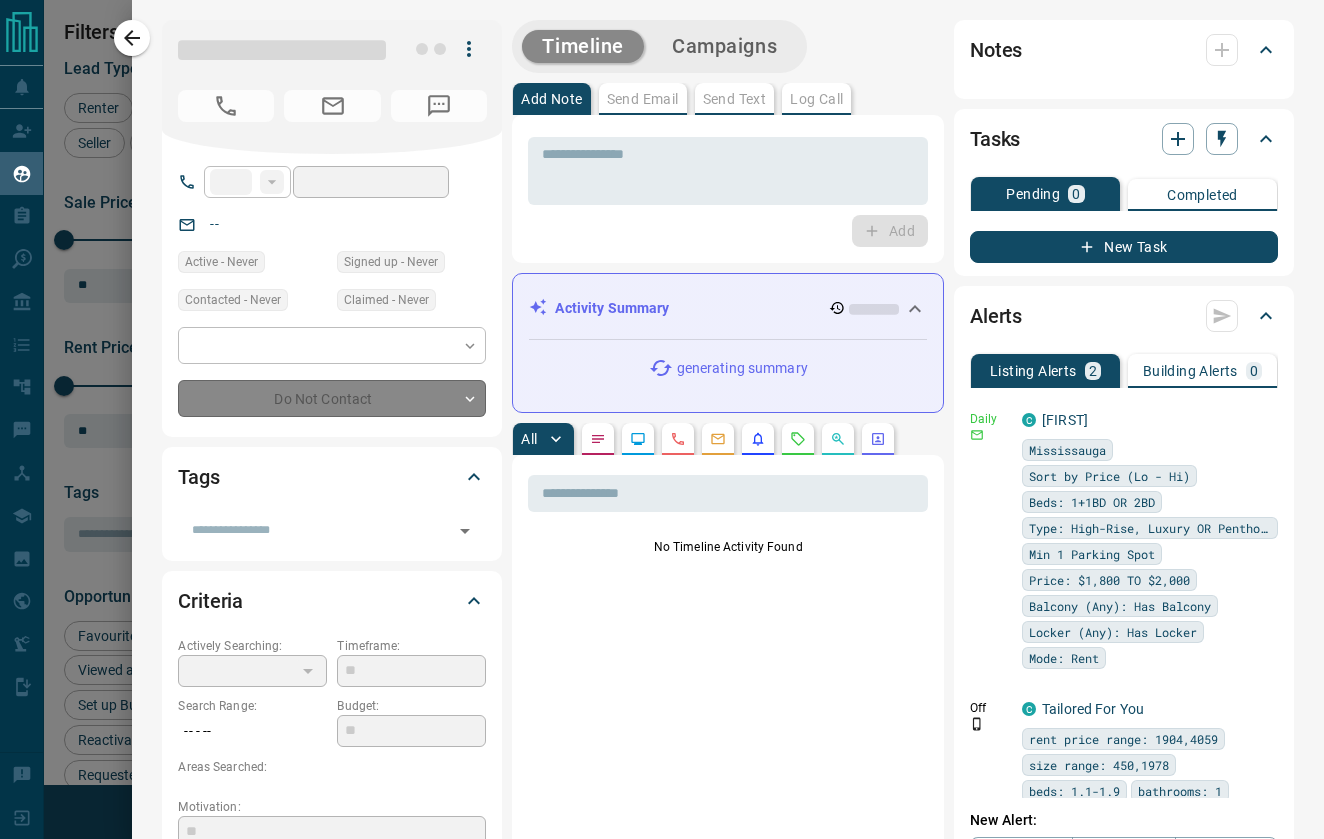type on "*" 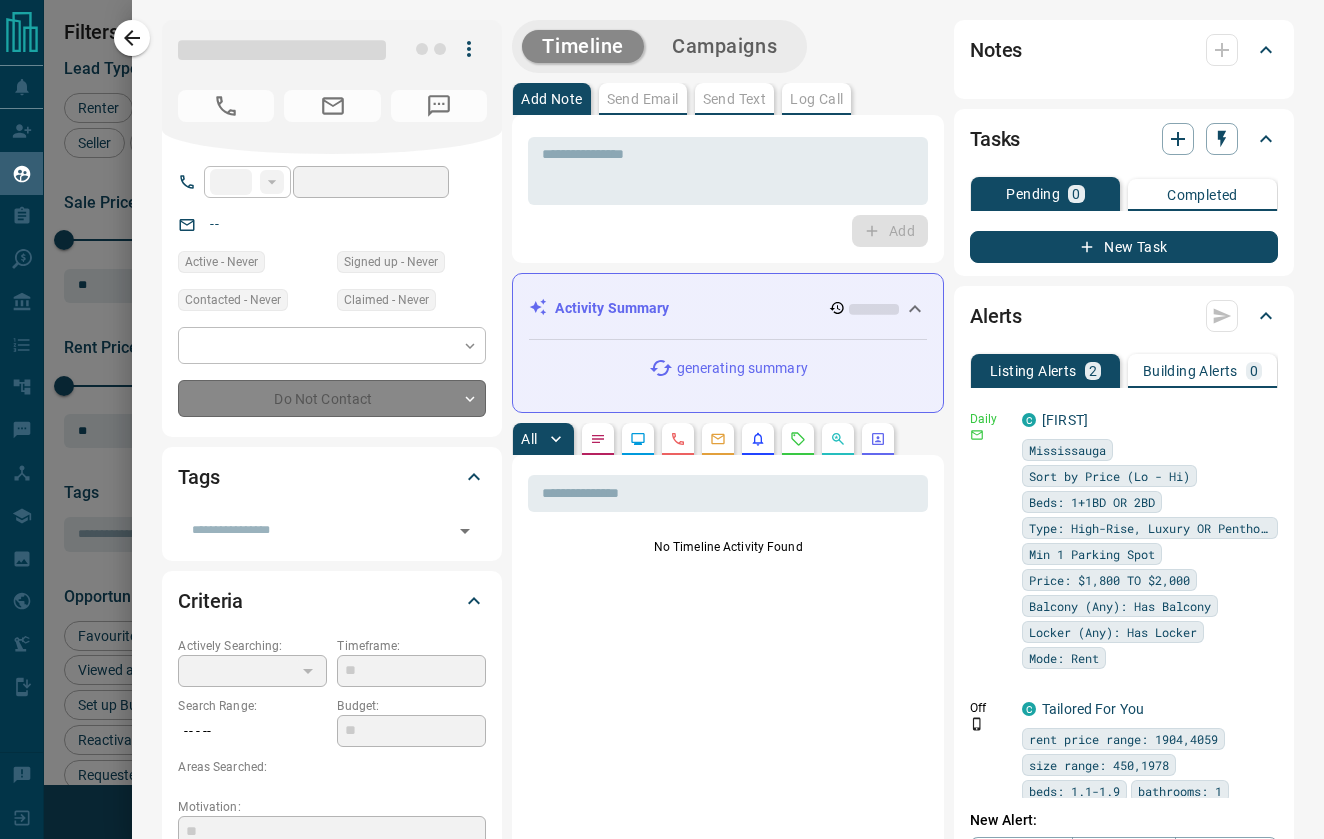 type on "**********" 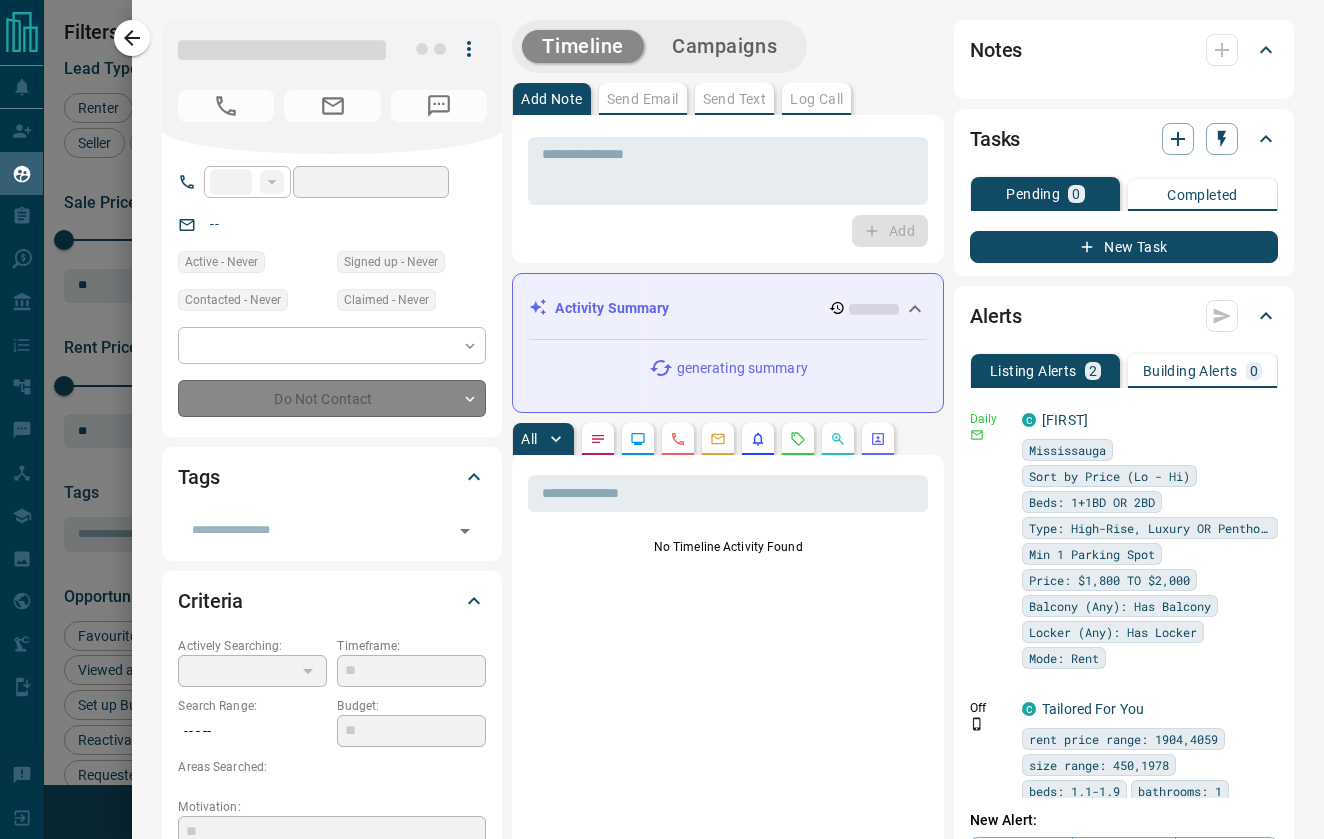 type on "*******" 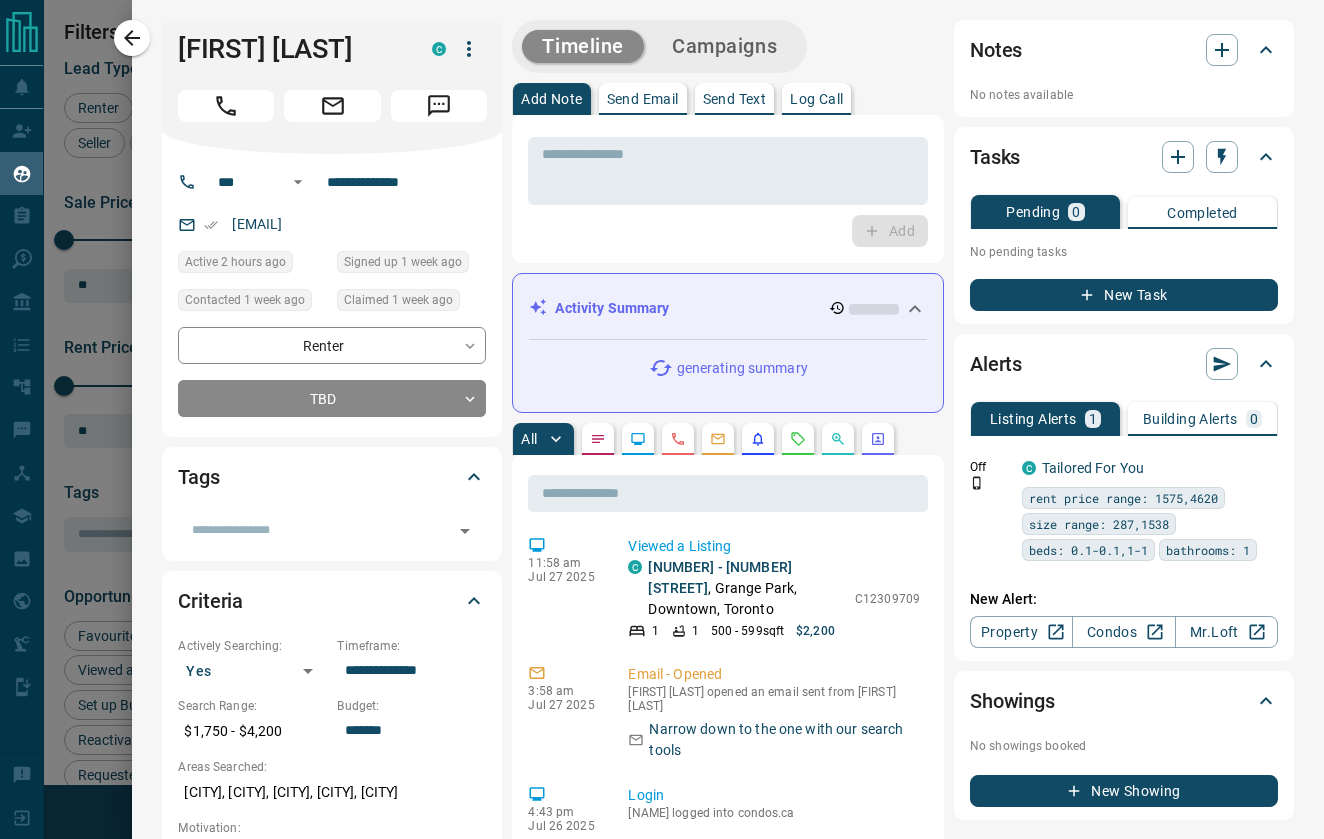 scroll, scrollTop: -11, scrollLeft: 0, axis: vertical 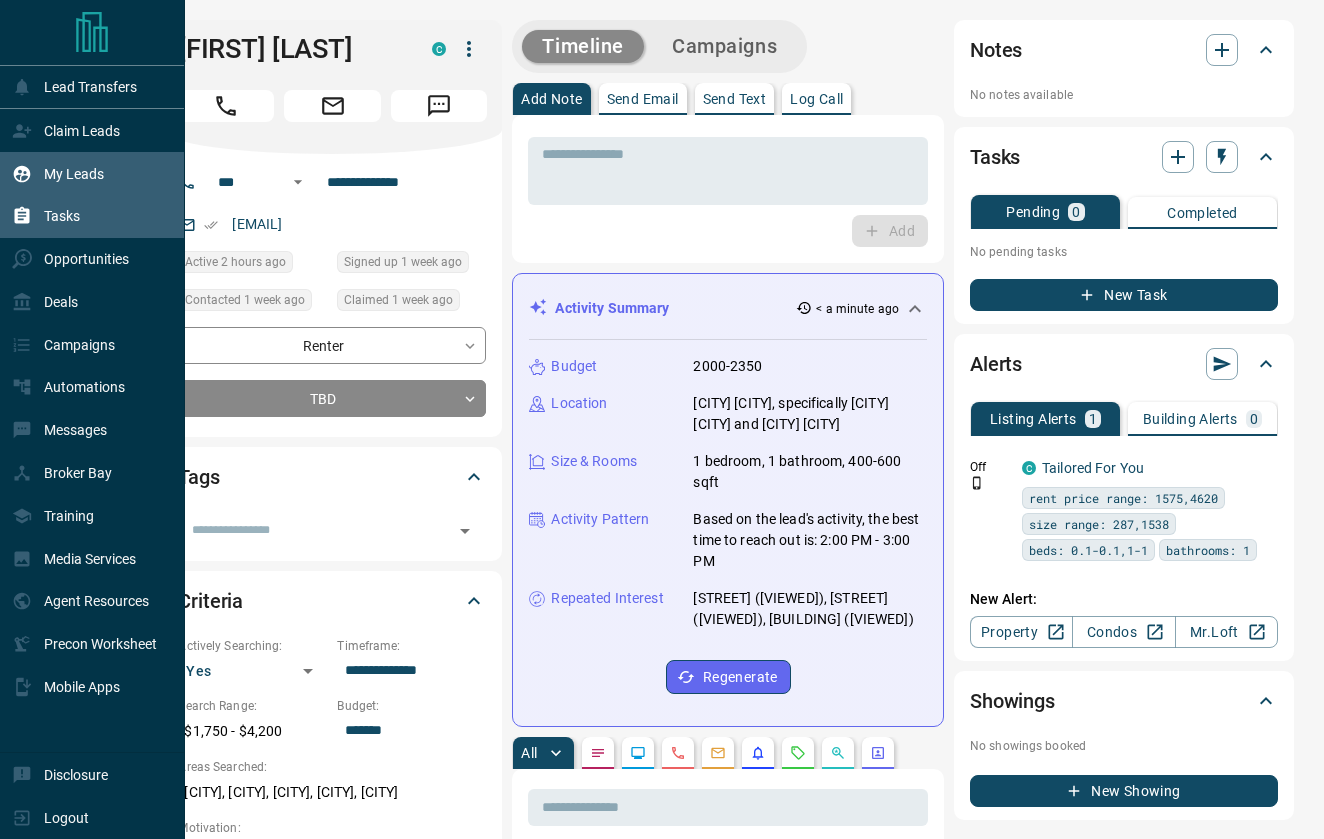 click on "Tasks" at bounding box center (46, 216) 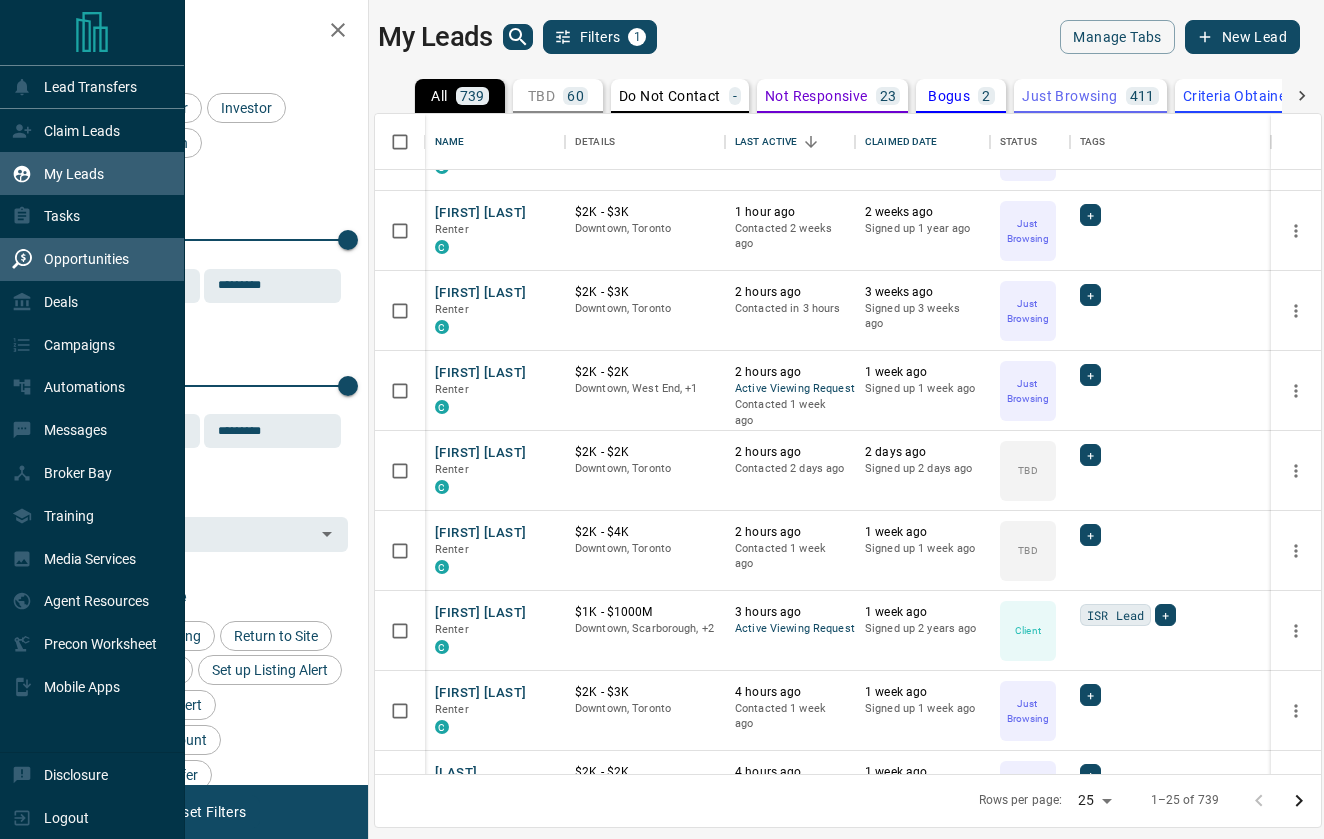 click on "Opportunities" at bounding box center [86, 259] 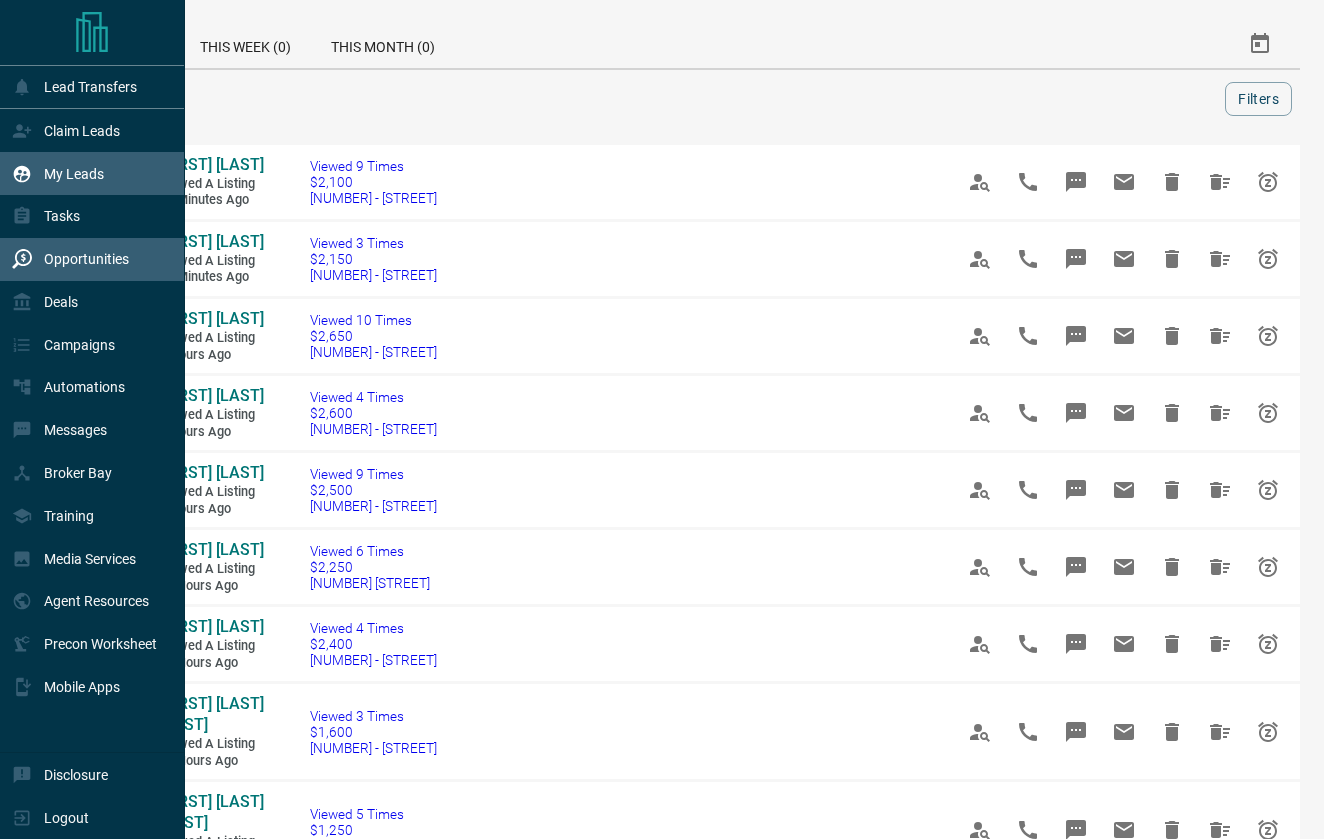 click on "My Leads" at bounding box center (74, 174) 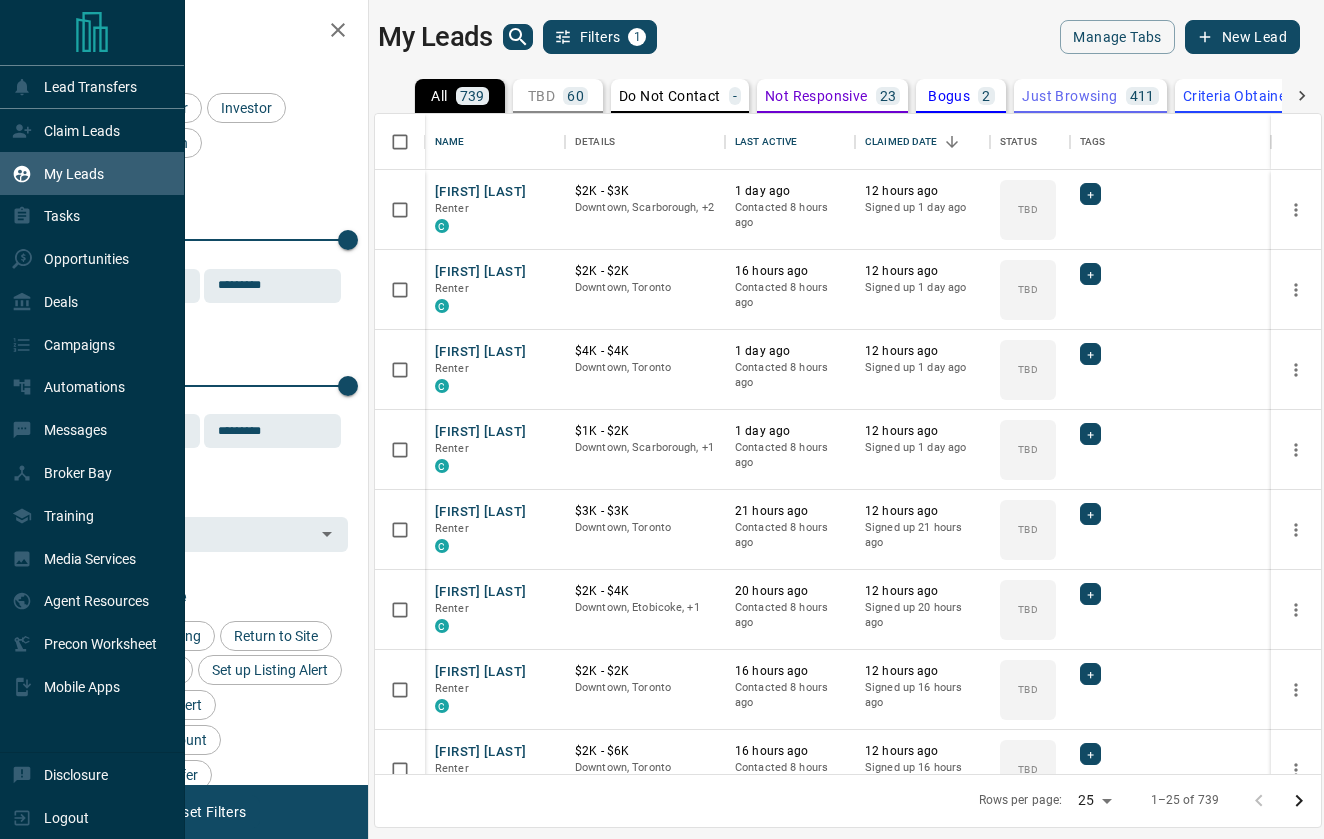 scroll, scrollTop: 660, scrollLeft: 946, axis: both 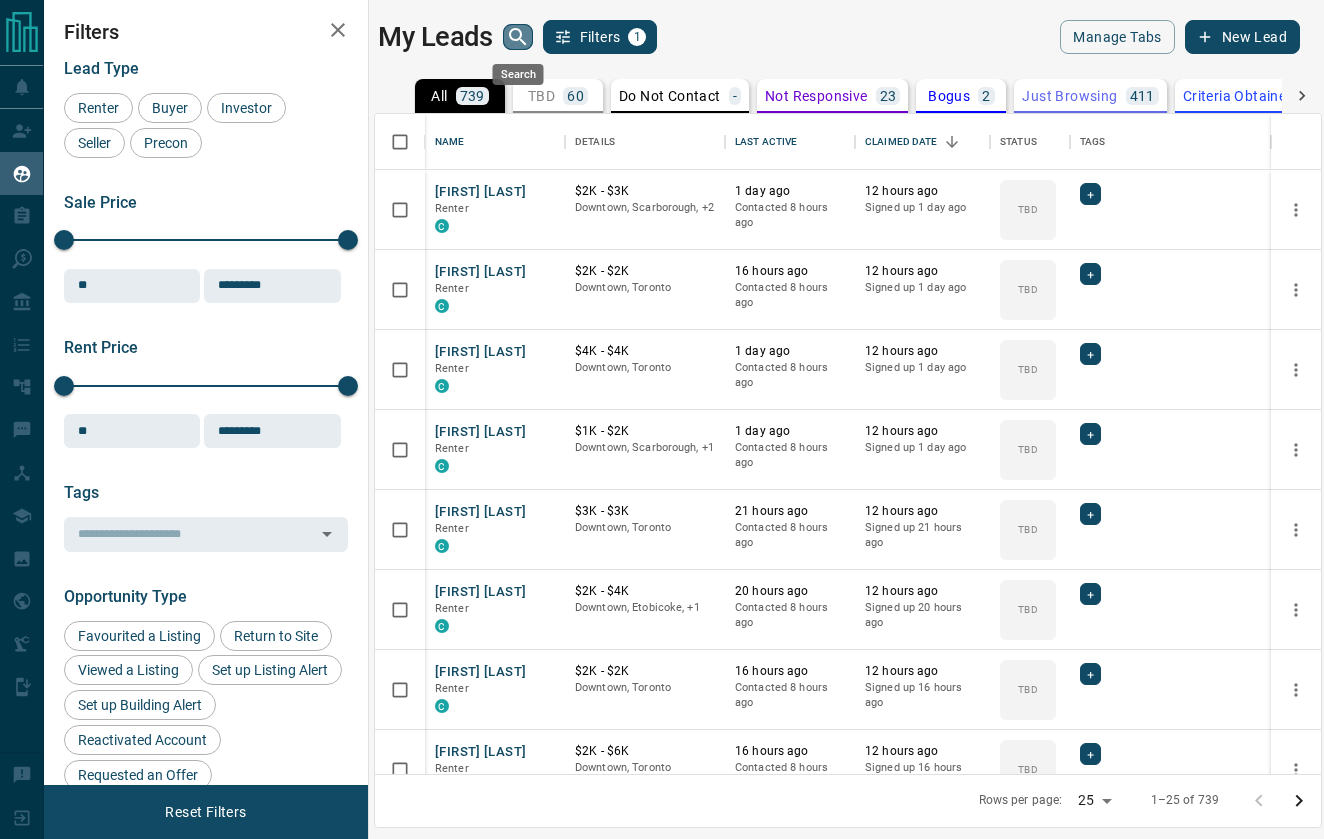 click 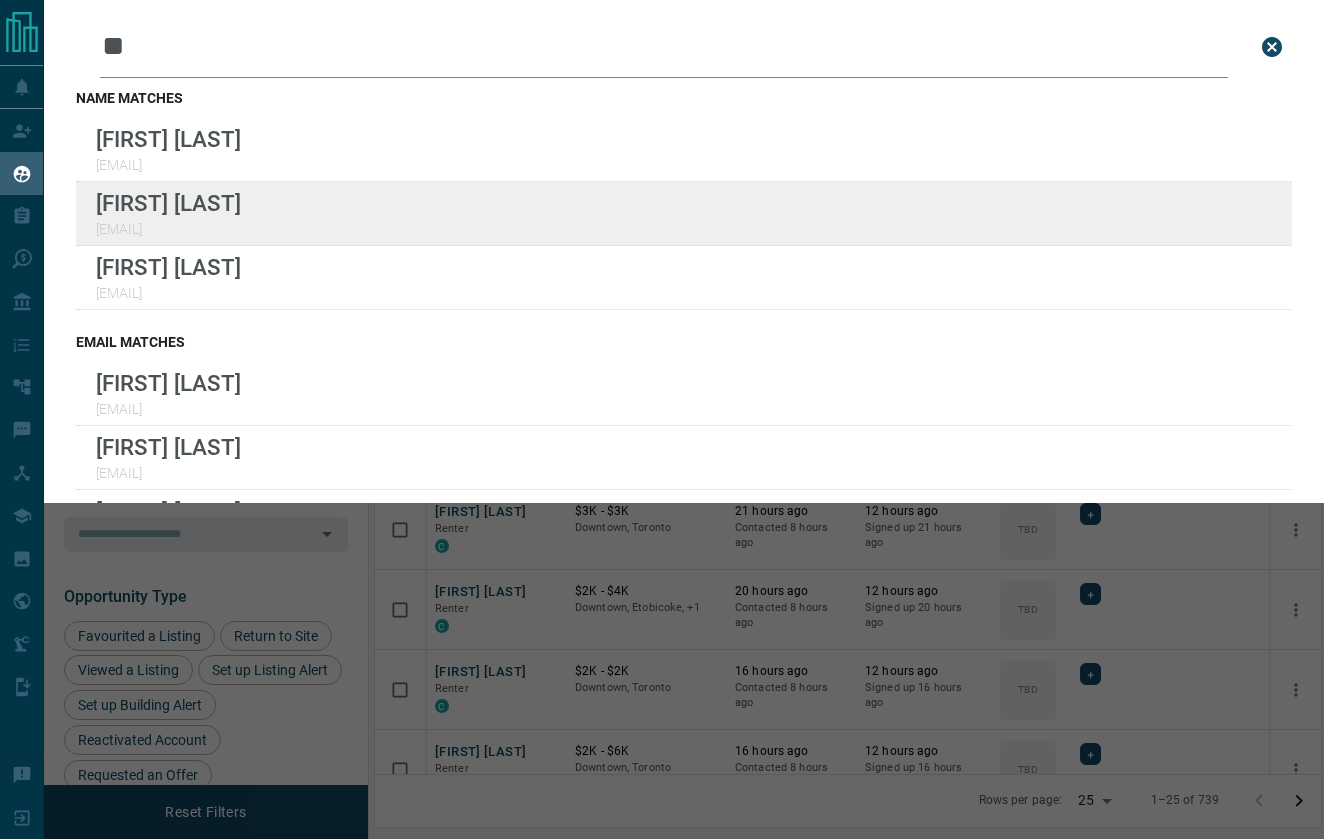 type on "**" 